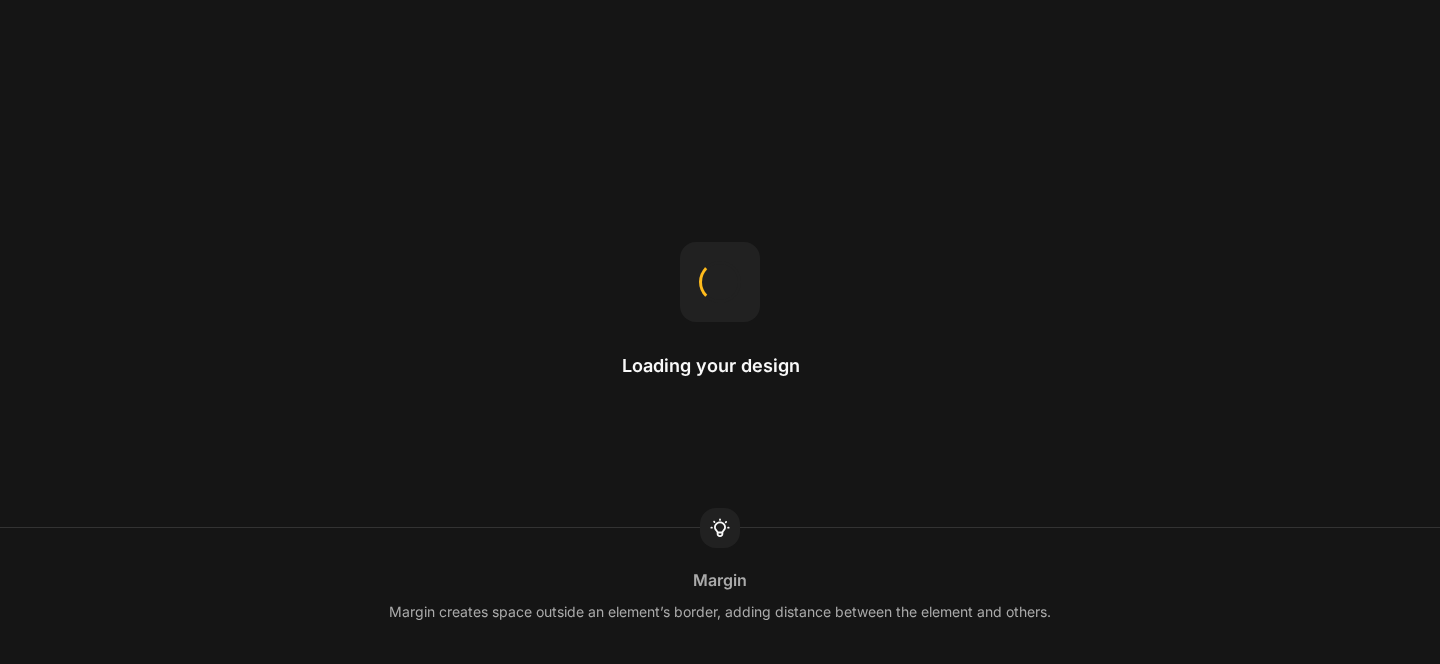 scroll, scrollTop: 0, scrollLeft: 0, axis: both 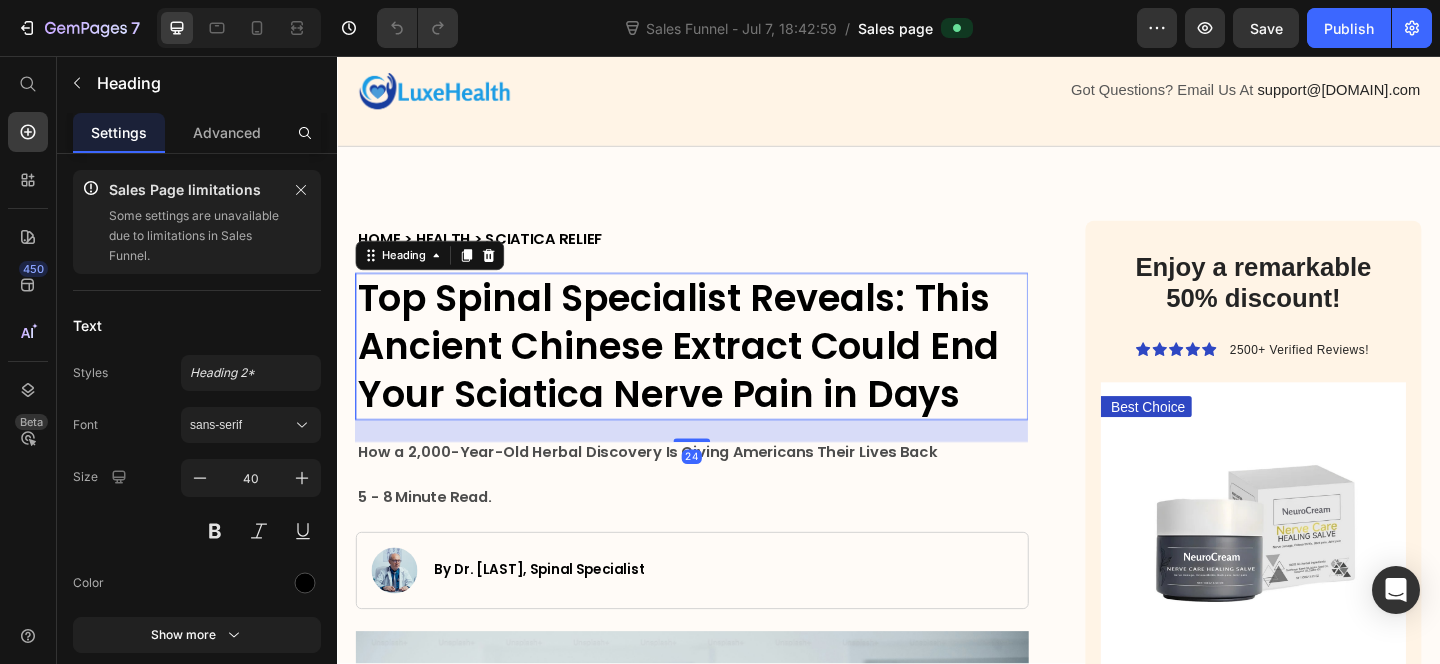 click on "Top Spinal Specialist Reveals: This Ancient Chinese Extract Could End Your Sciatica Nerve Pain in Days" at bounding box center (723, 372) 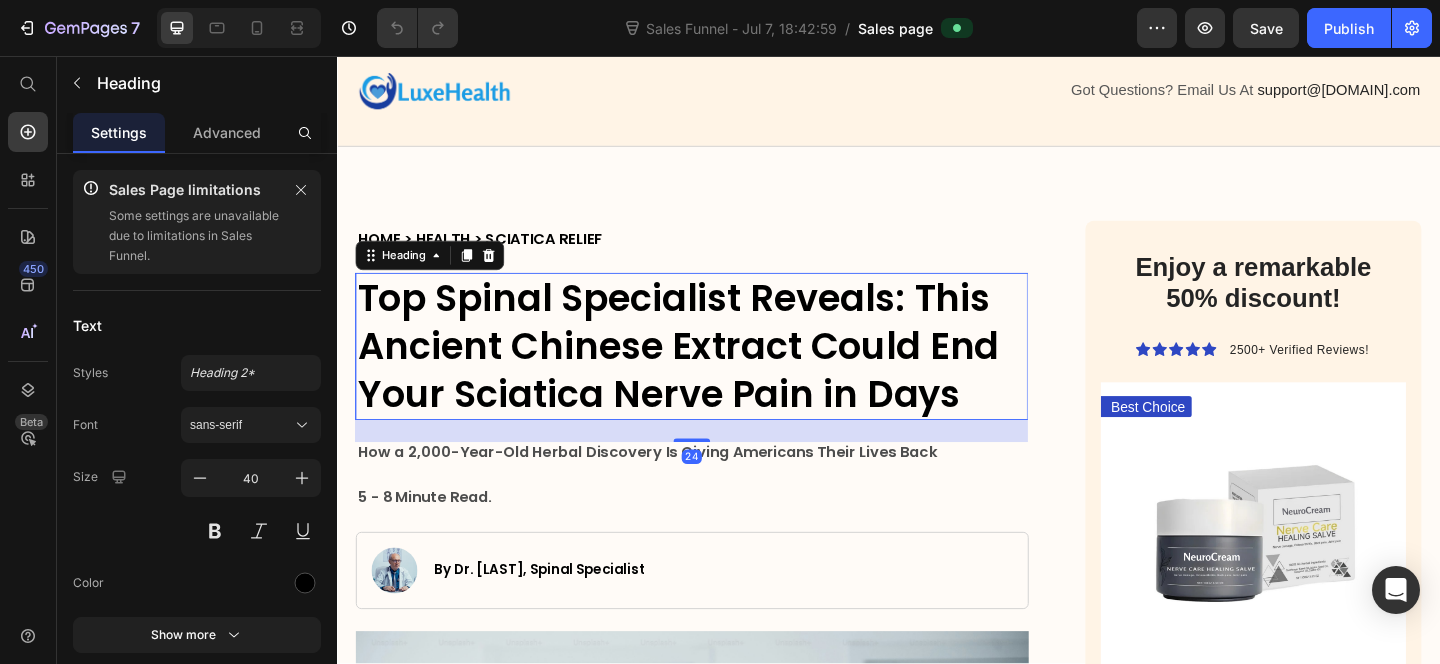 click on "Top Spinal Specialist Reveals: This Ancient Chinese Extract Could End Your Sciatica Nerve Pain in Days" at bounding box center (723, 372) 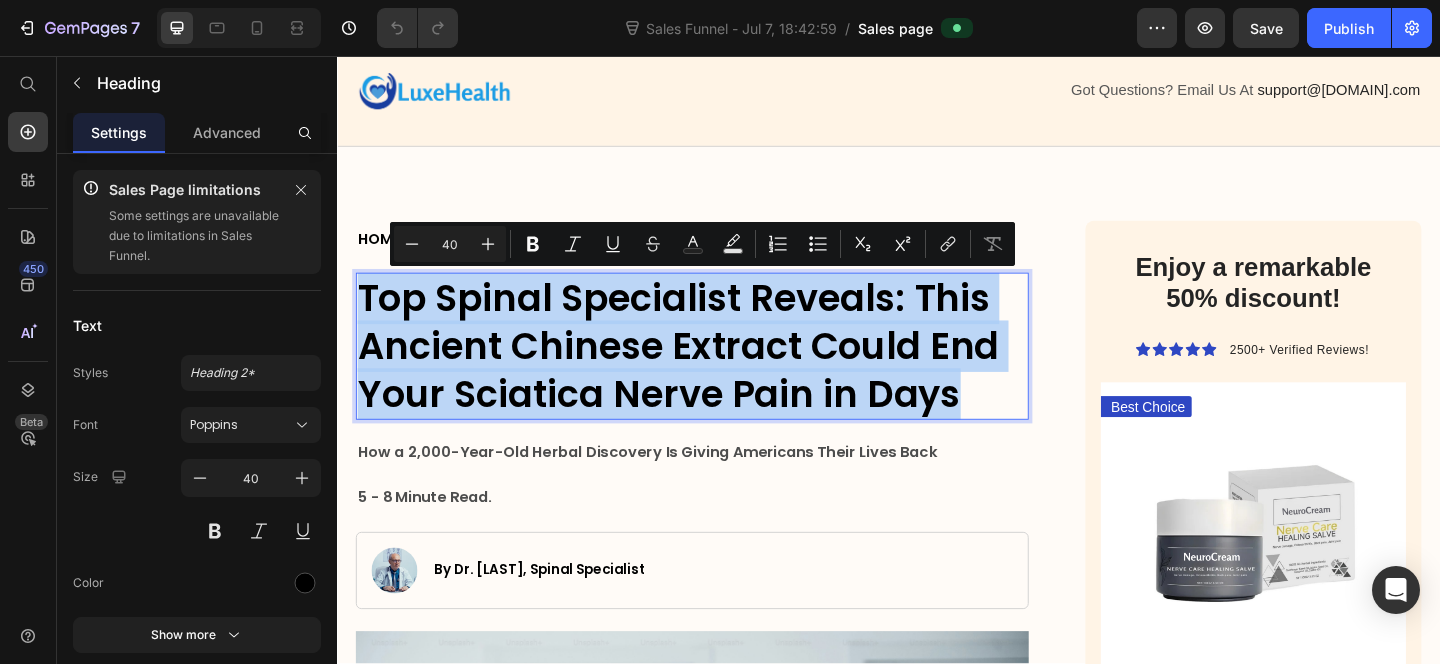 click on "Top Spinal Specialist Reveals: This Ancient Chinese Extract Could End Your Sciatica Nerve Pain in Days" at bounding box center [723, 372] 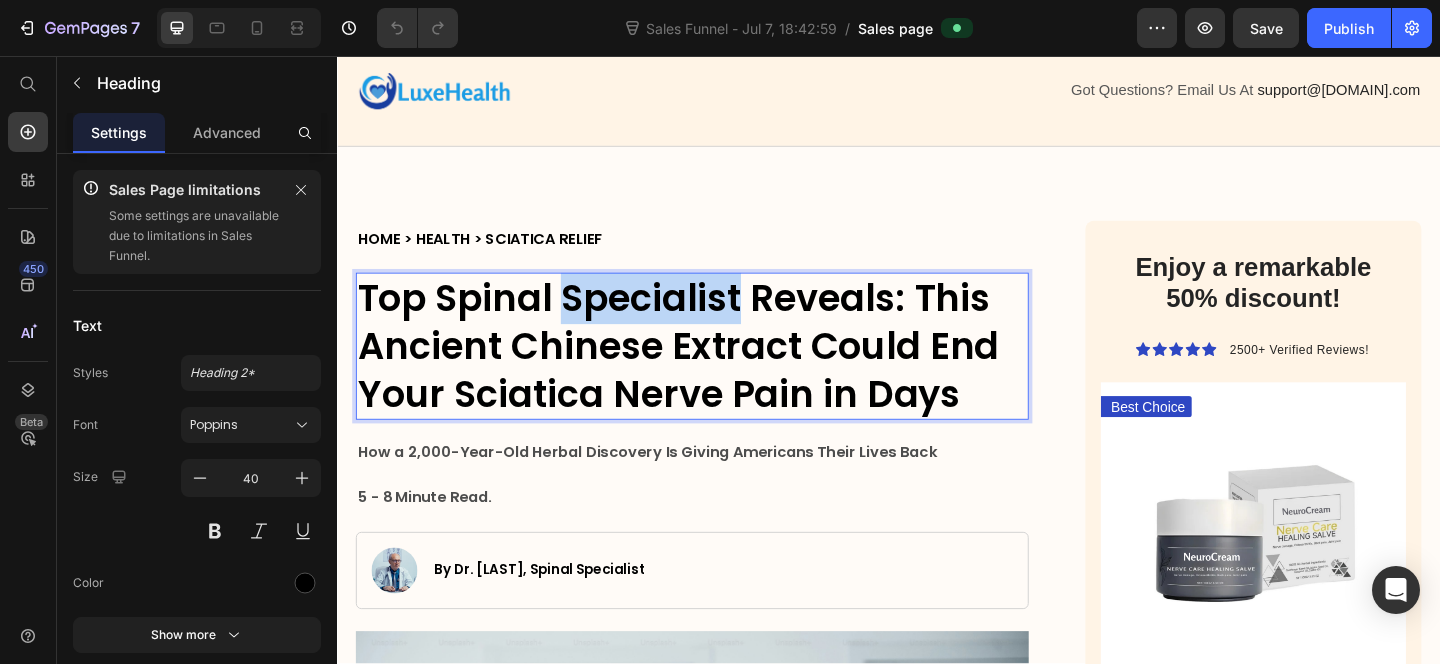 click on "Top Spinal Specialist Reveals: This Ancient Chinese Extract Could End Your Sciatica Nerve Pain in Days" at bounding box center (723, 372) 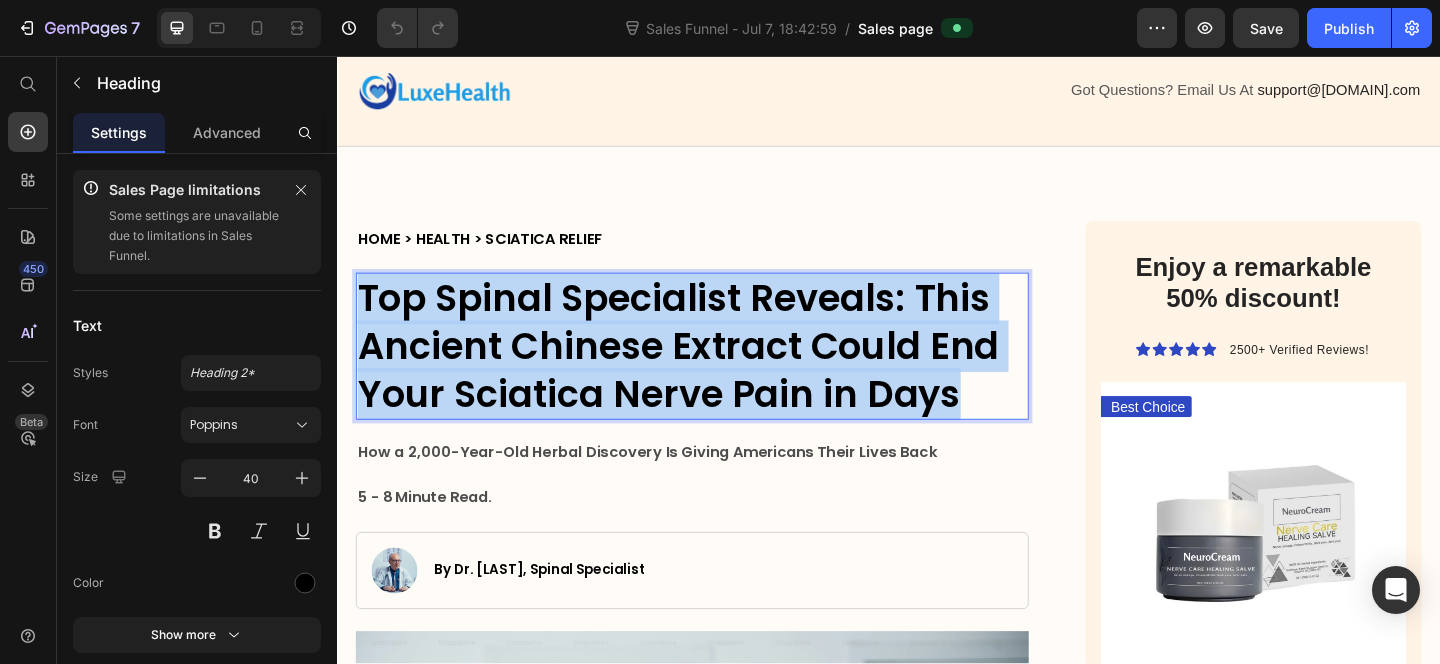 click on "Top Spinal Specialist Reveals: This Ancient Chinese Extract Could End Your Sciatica Nerve Pain in Days" at bounding box center (723, 372) 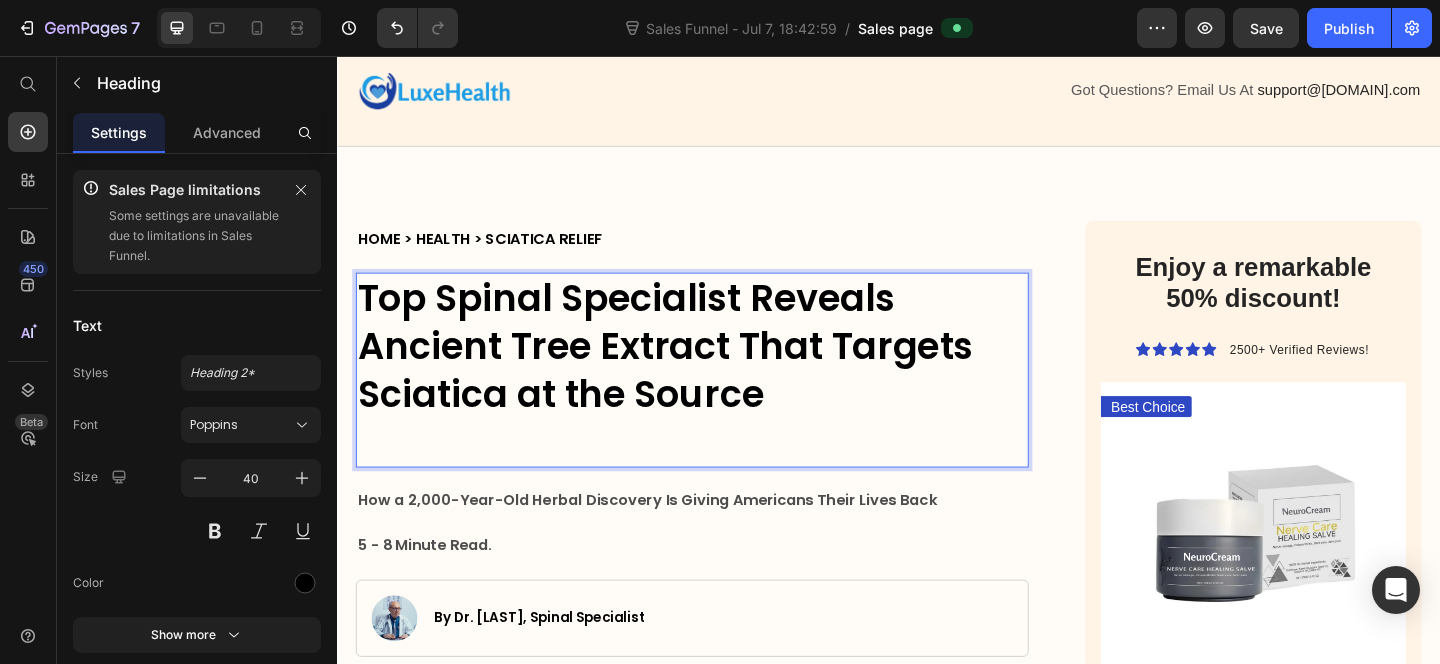 click on "Top Spinal Specialist Reveals Ancient Tree Extract That Targets Sciatica at the Source" at bounding box center (723, 372) 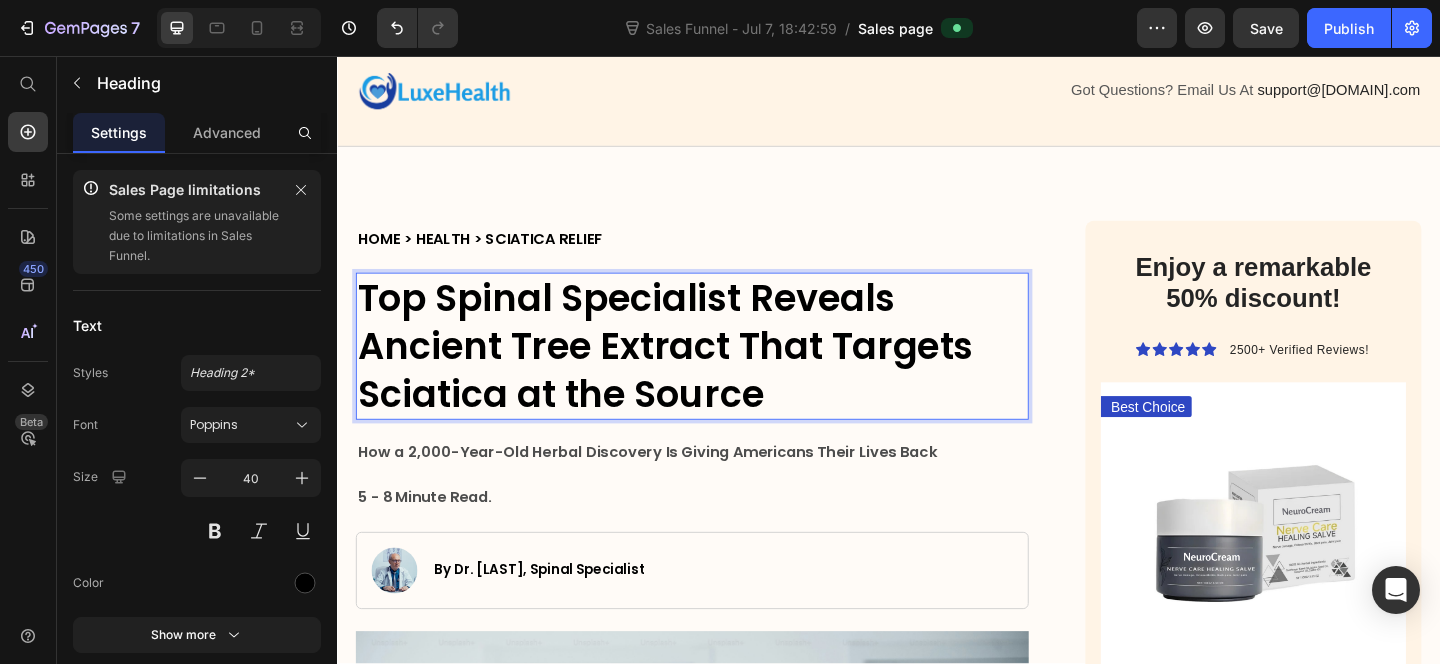 click on "Top Spinal Specialist Reveals Ancient Tree Extract That Targets Sciatica at the Source" at bounding box center [723, 372] 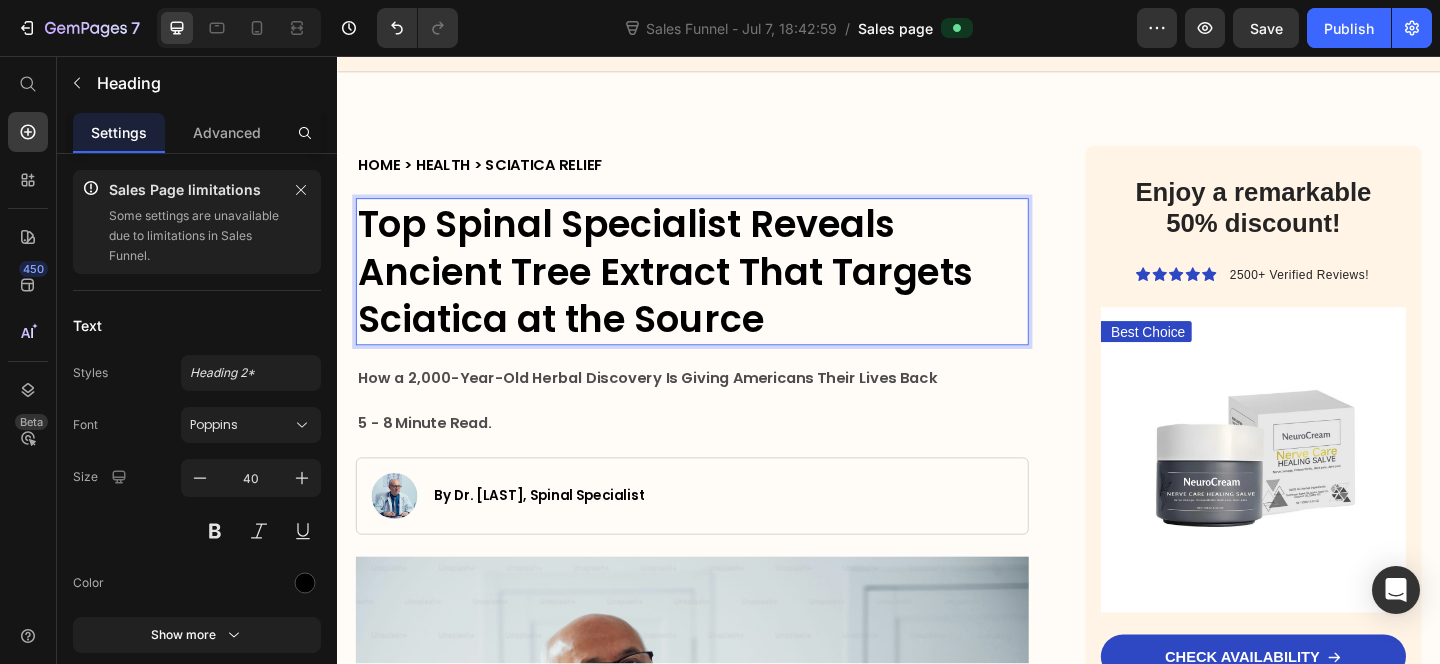 scroll, scrollTop: 182, scrollLeft: 0, axis: vertical 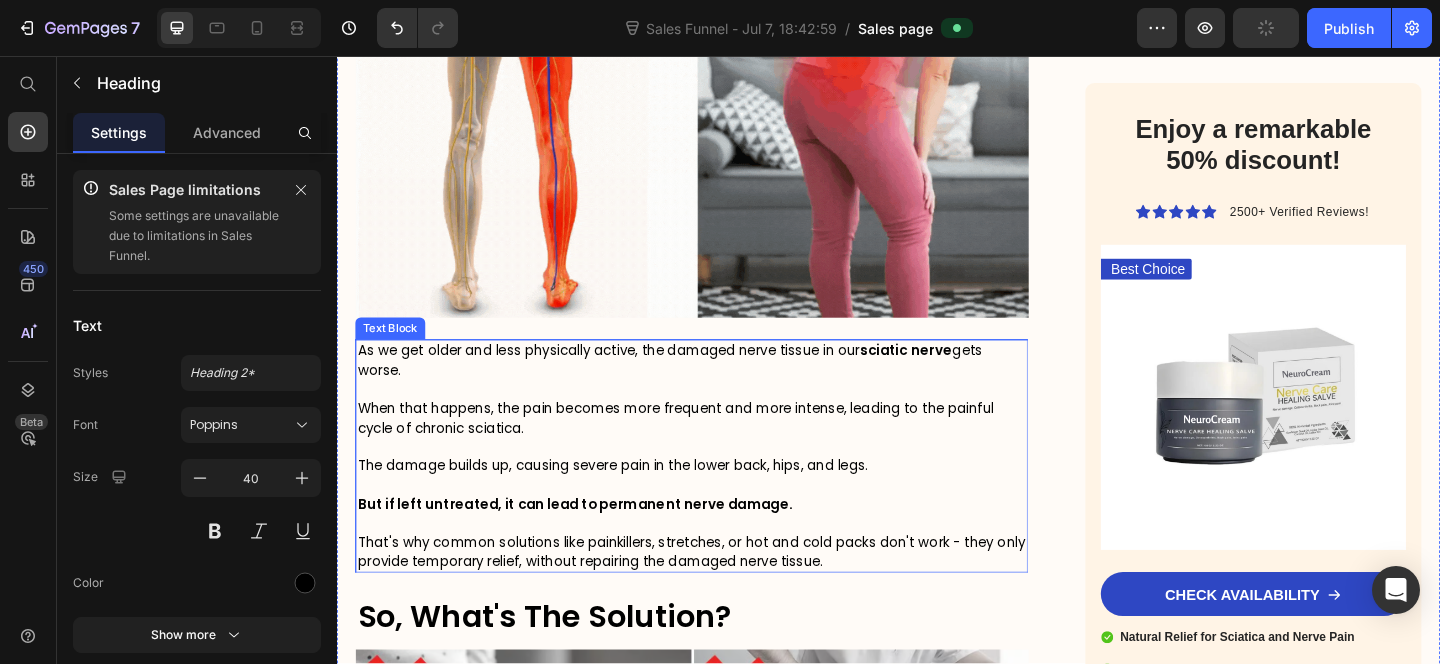 click on "When that happens, the pain becomes more frequent and more intense, leading to the painful cycle of chronic sciatica." at bounding box center [705, 450] 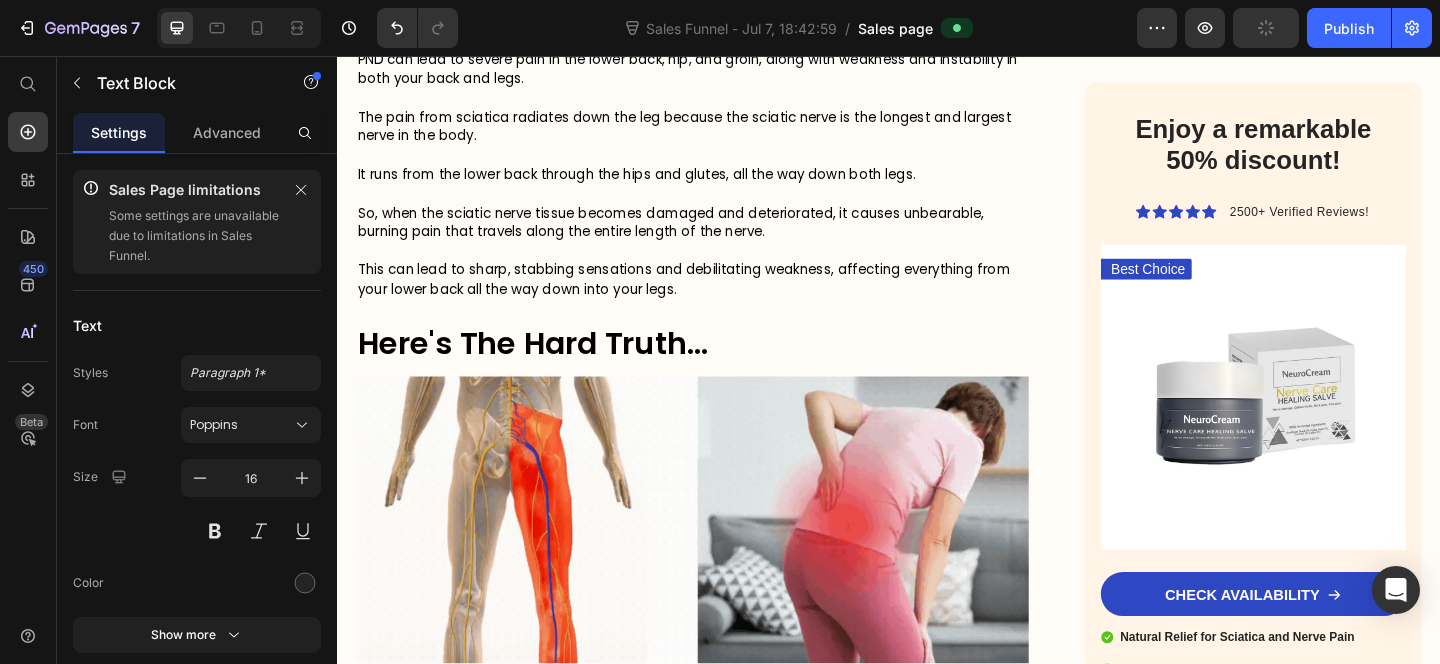 scroll, scrollTop: 5231, scrollLeft: 0, axis: vertical 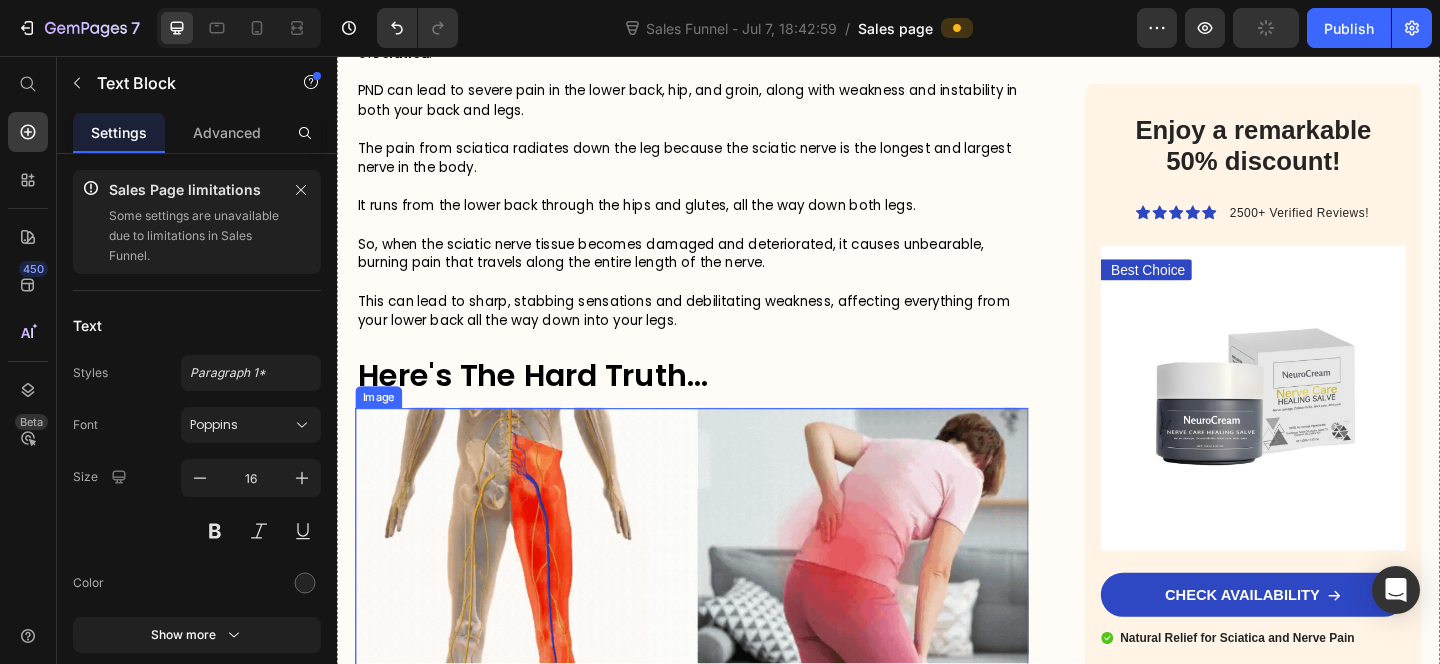 click at bounding box center [723, 660] 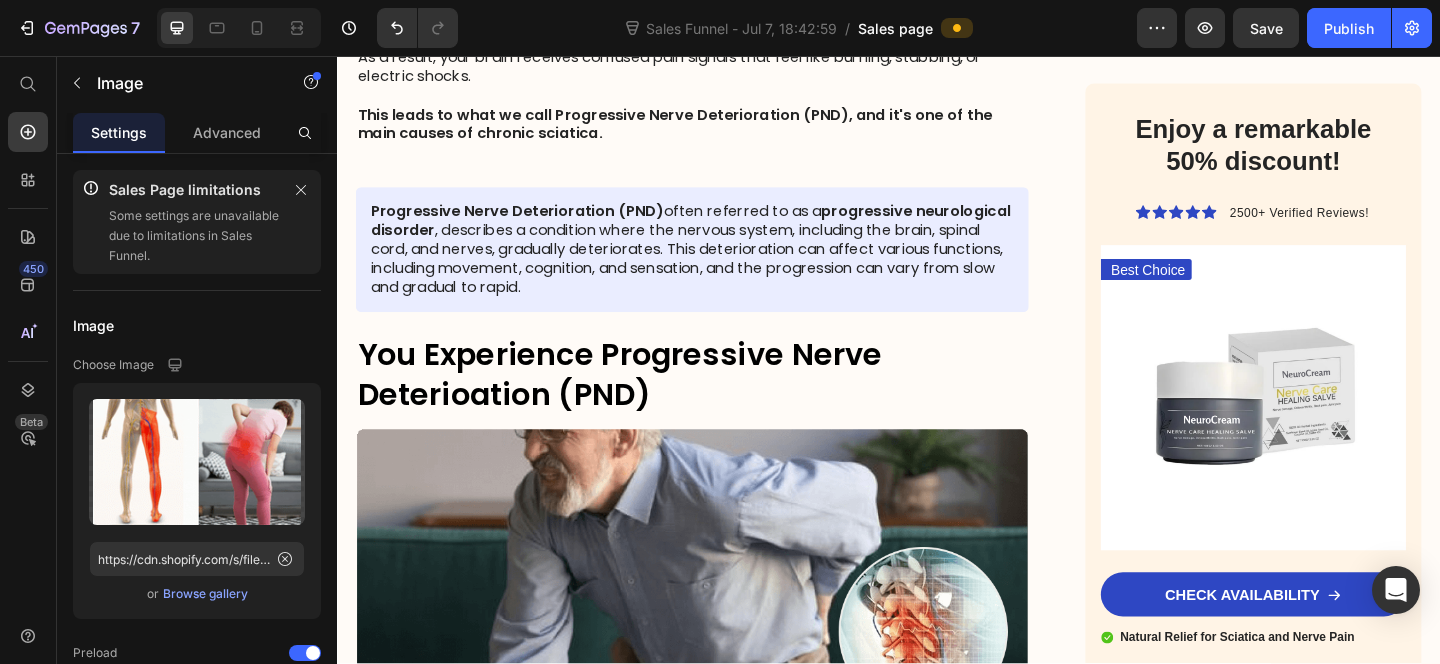 scroll, scrollTop: 4411, scrollLeft: 0, axis: vertical 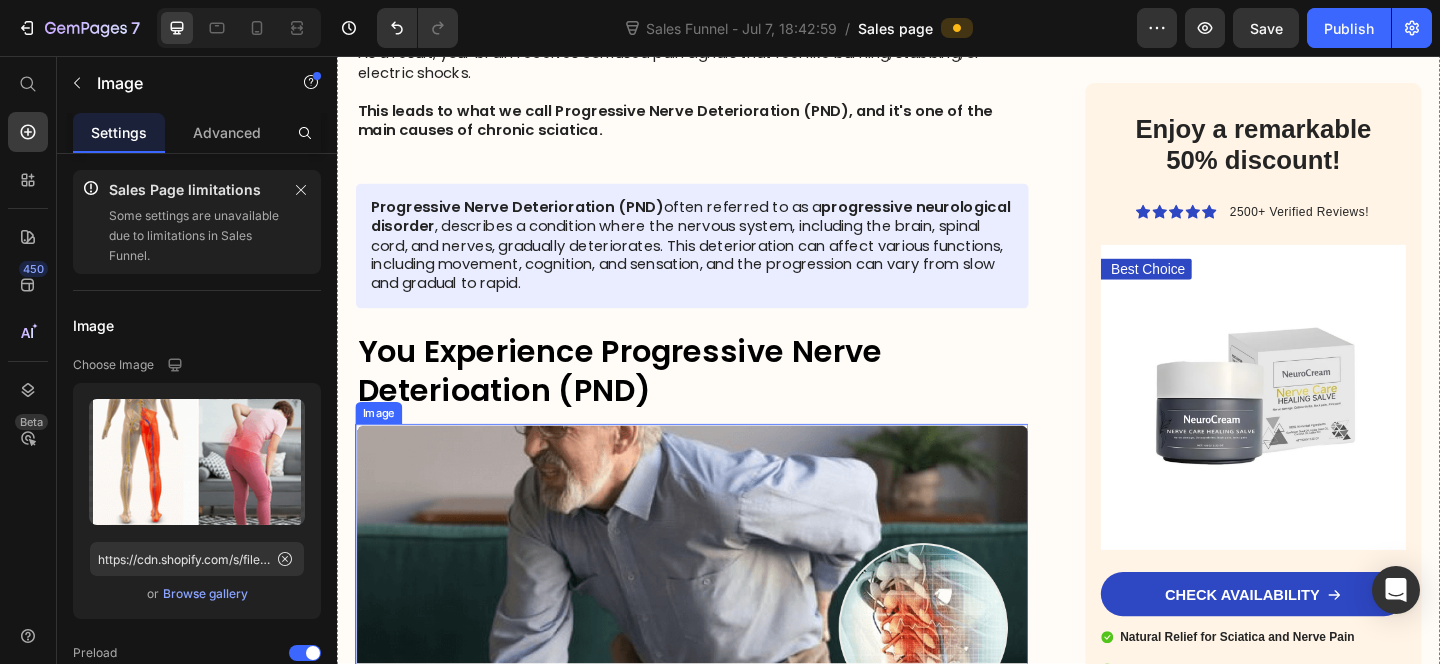 click at bounding box center [723, 636] 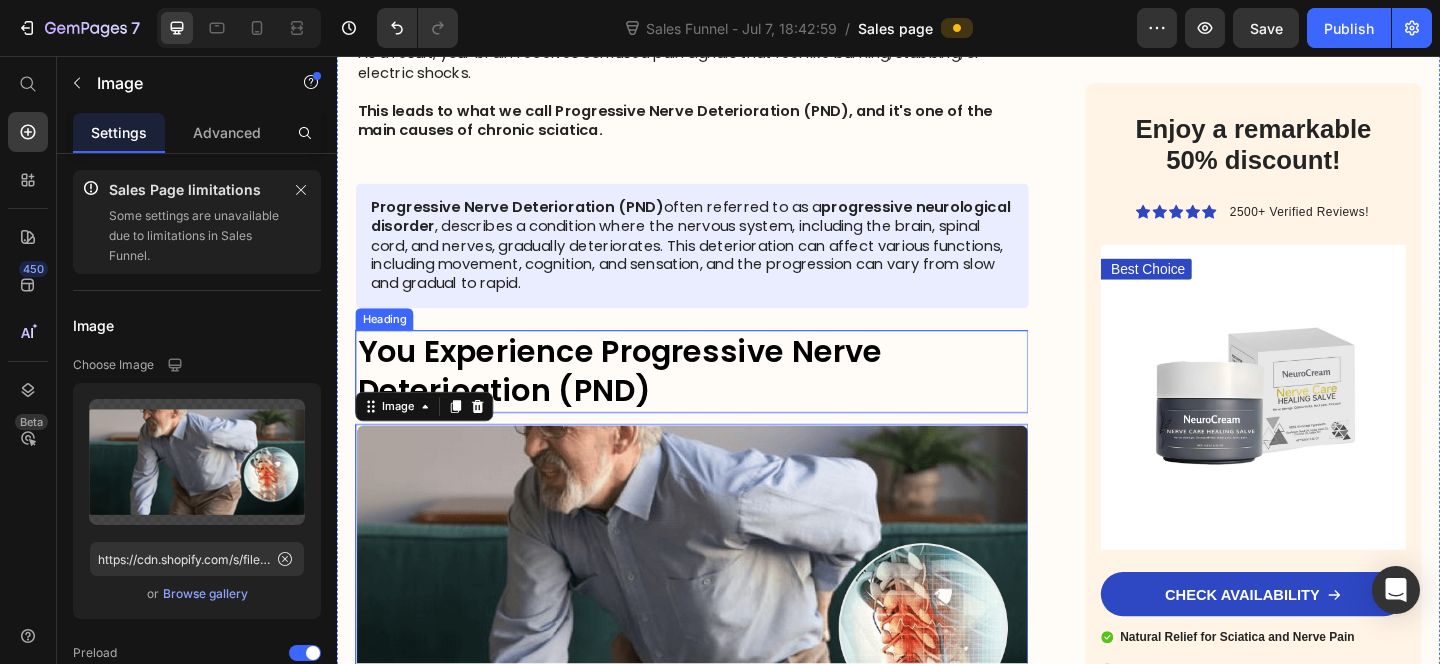 click on "You Experience Progressive Nerve Deterioation (PND)" at bounding box center (723, 400) 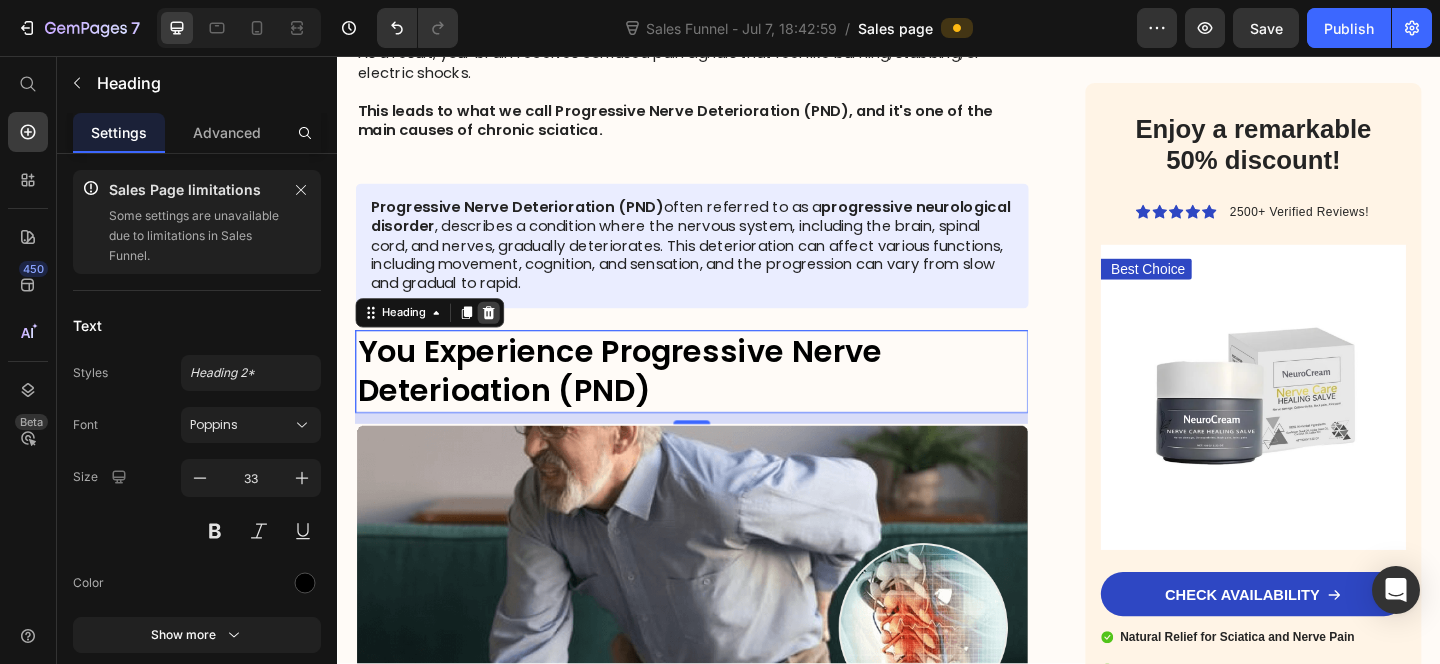 click 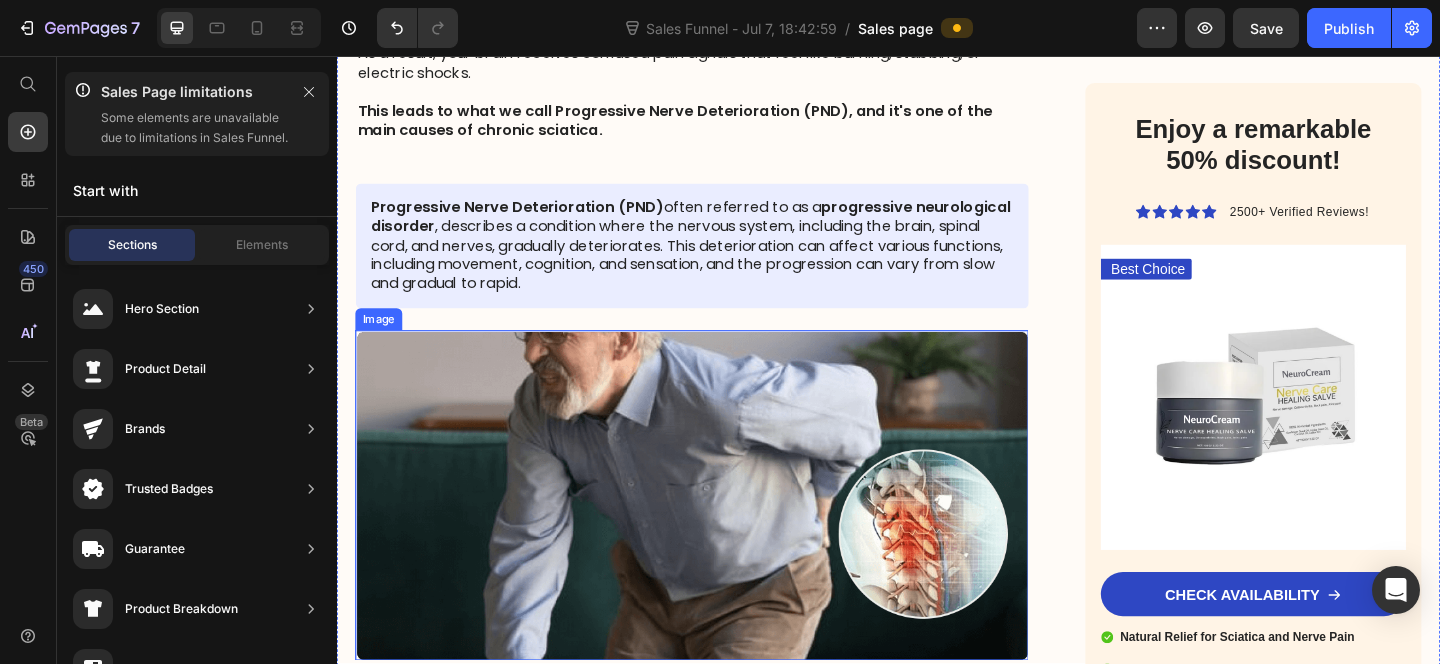 click at bounding box center [723, 534] 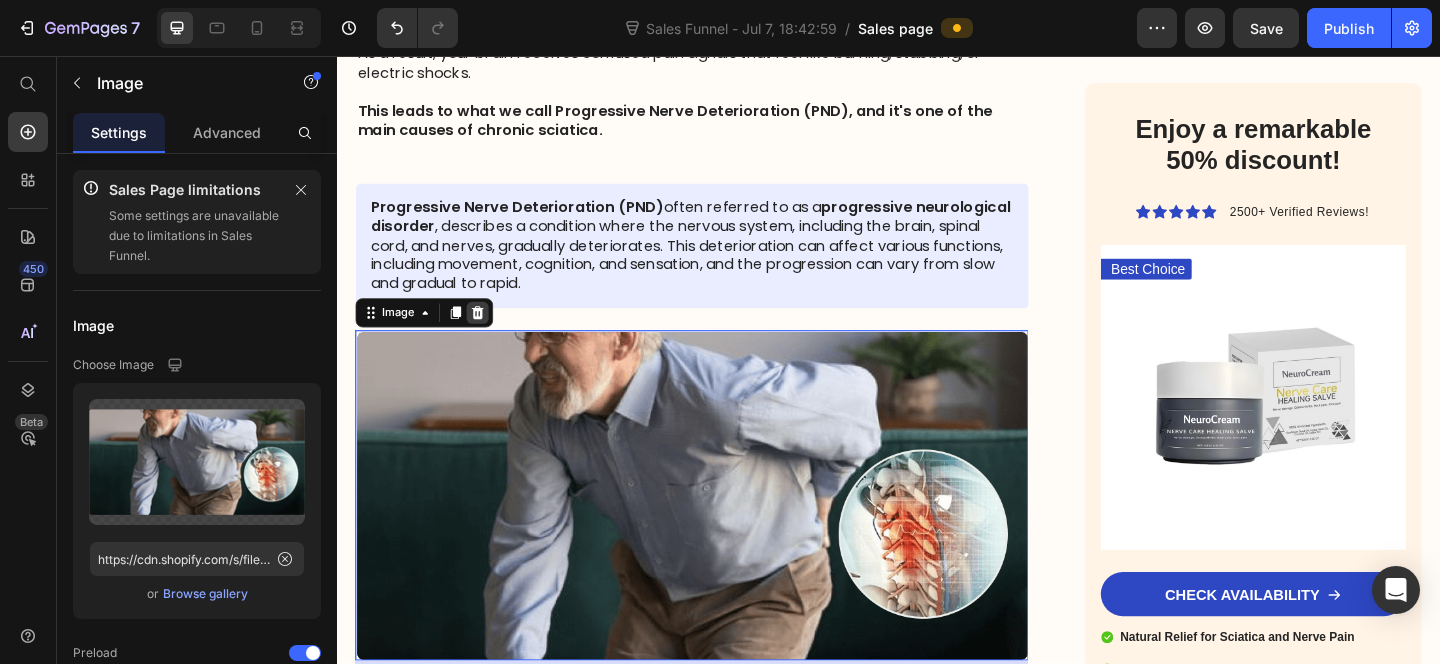 click 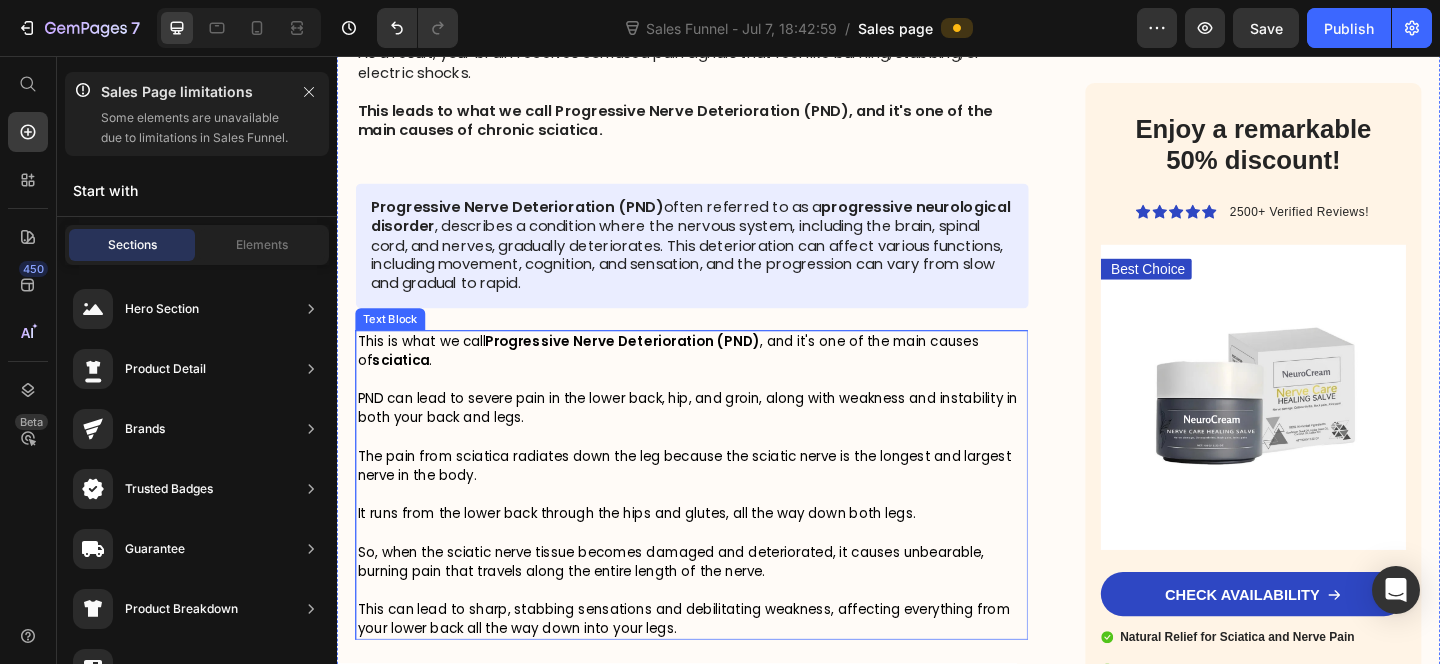 click at bounding box center [723, 471] 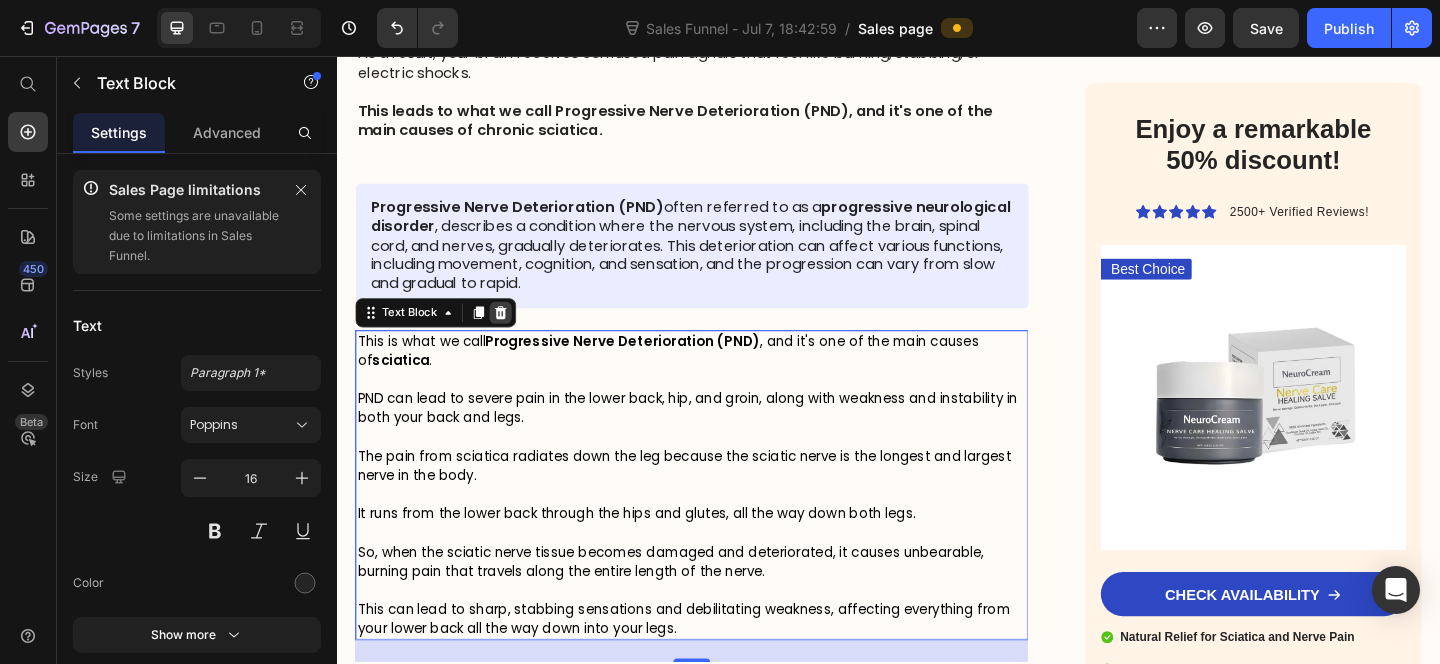 click 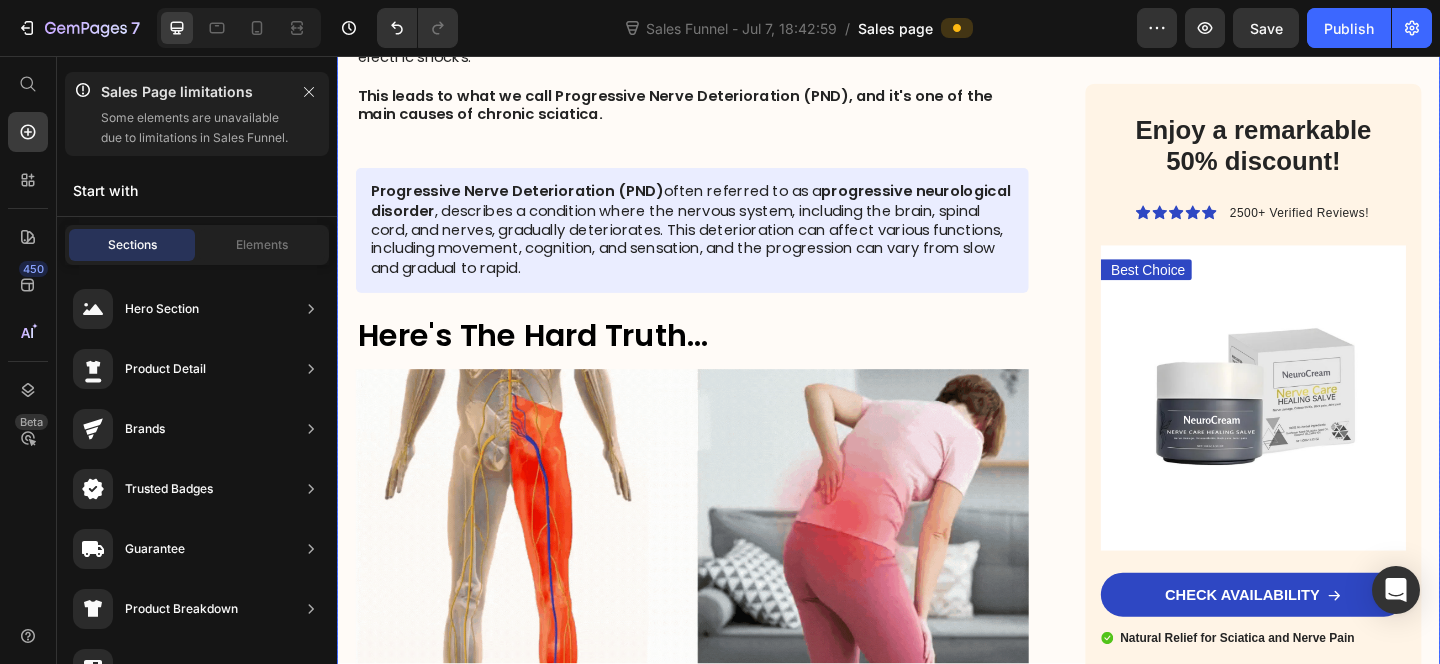 scroll, scrollTop: 4587, scrollLeft: 0, axis: vertical 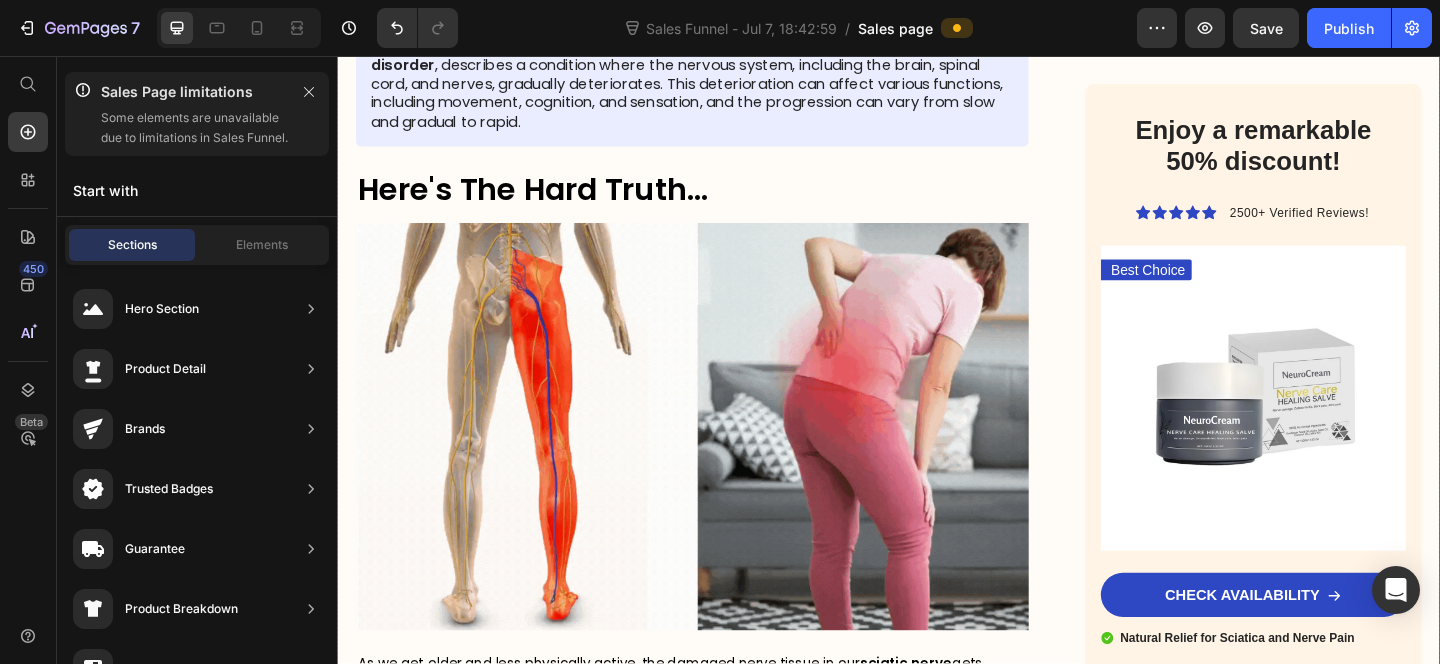 click at bounding box center [723, 459] 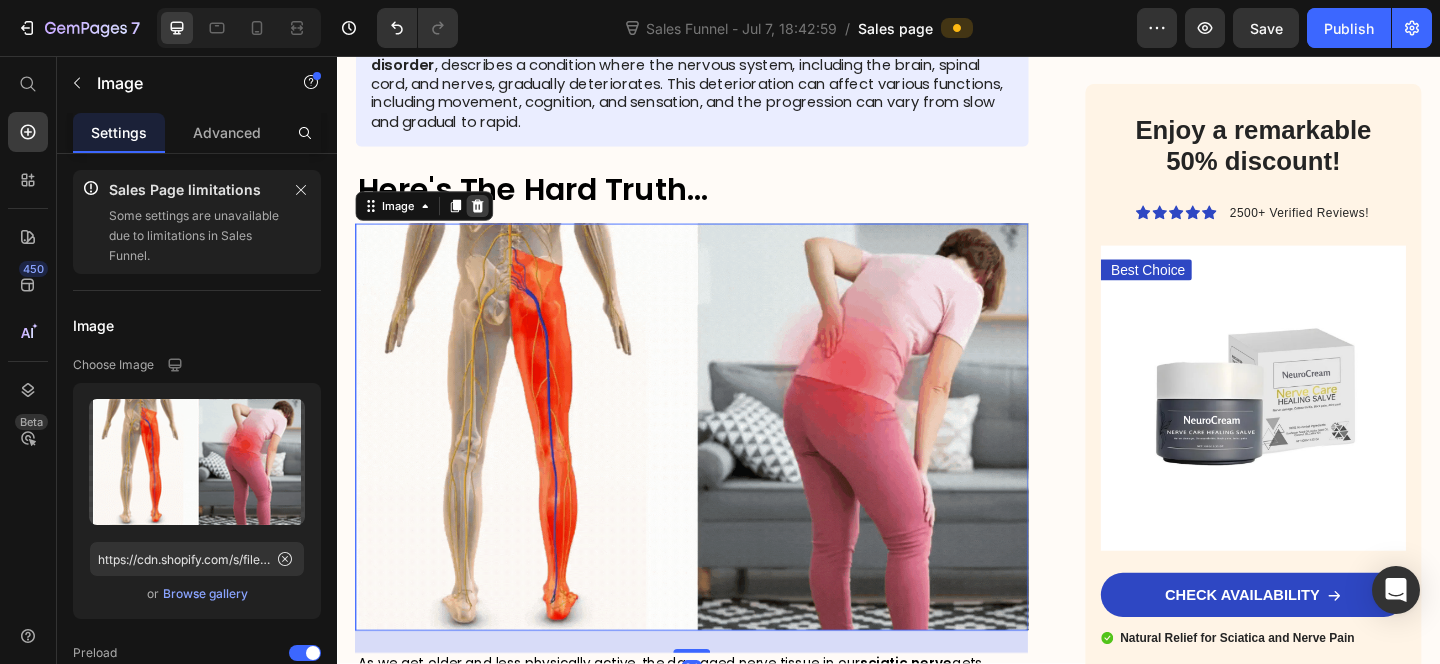 click 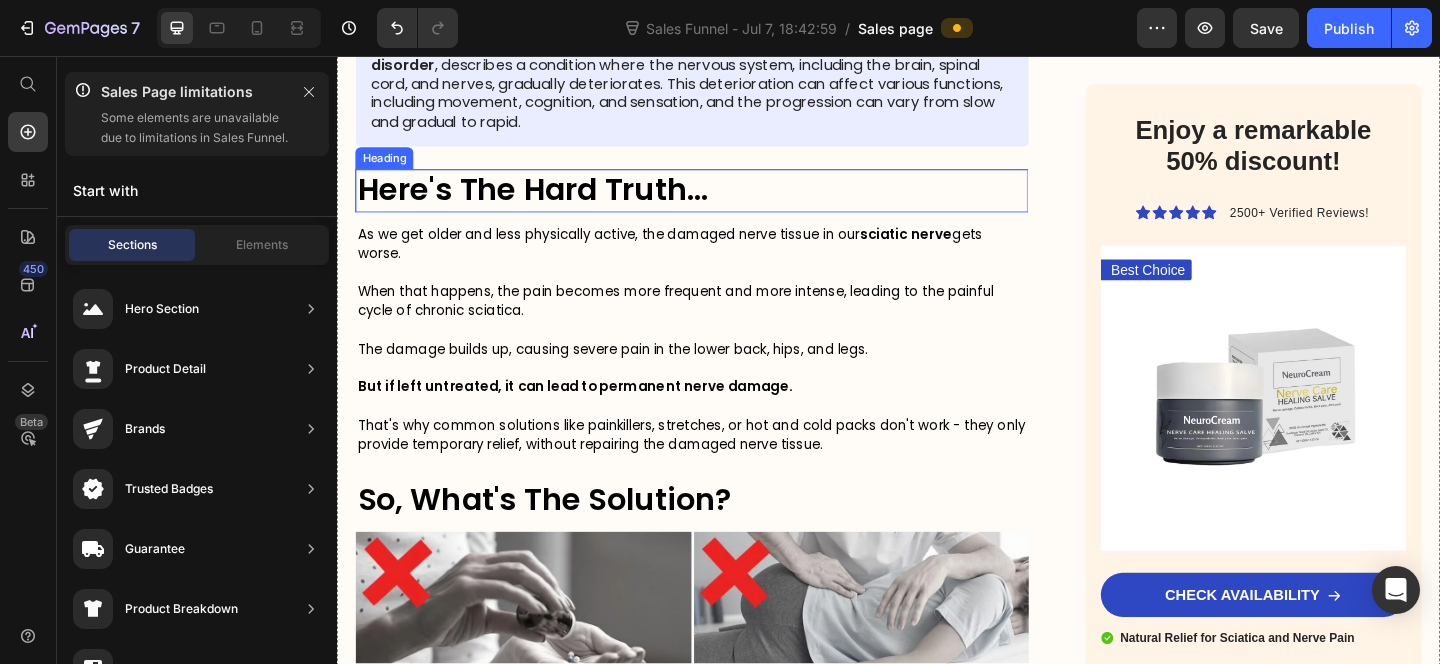 click on "Here's The Hard Truth..." at bounding box center (723, 202) 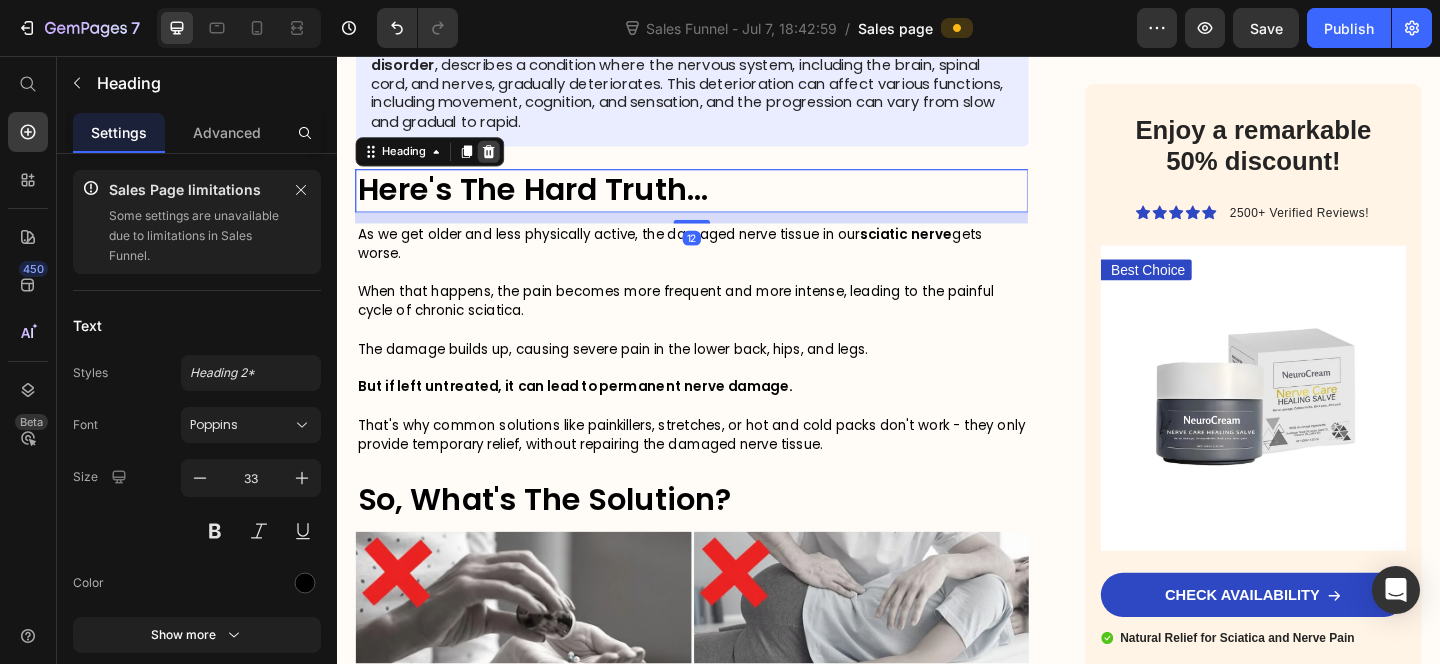 click 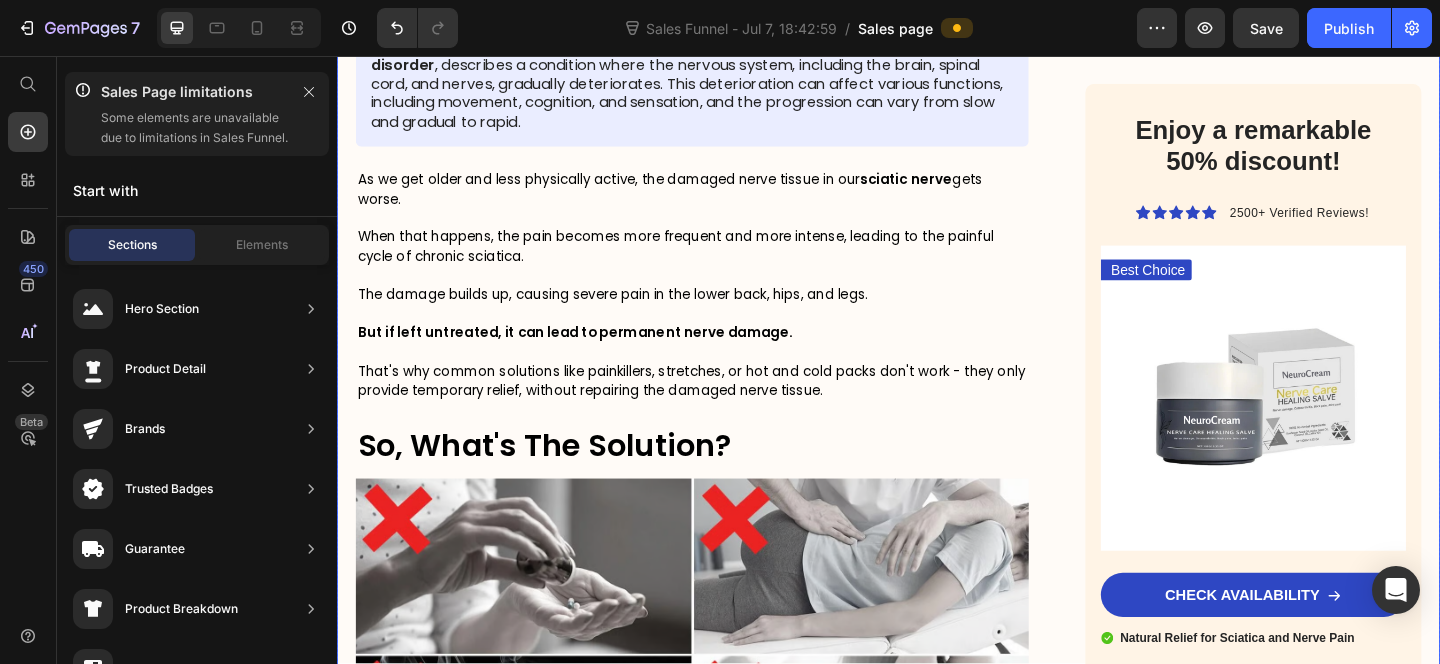 click on "When that happens, the pain becomes more frequent and more intense, leading to the painful cycle of chronic sciatica." at bounding box center (705, 263) 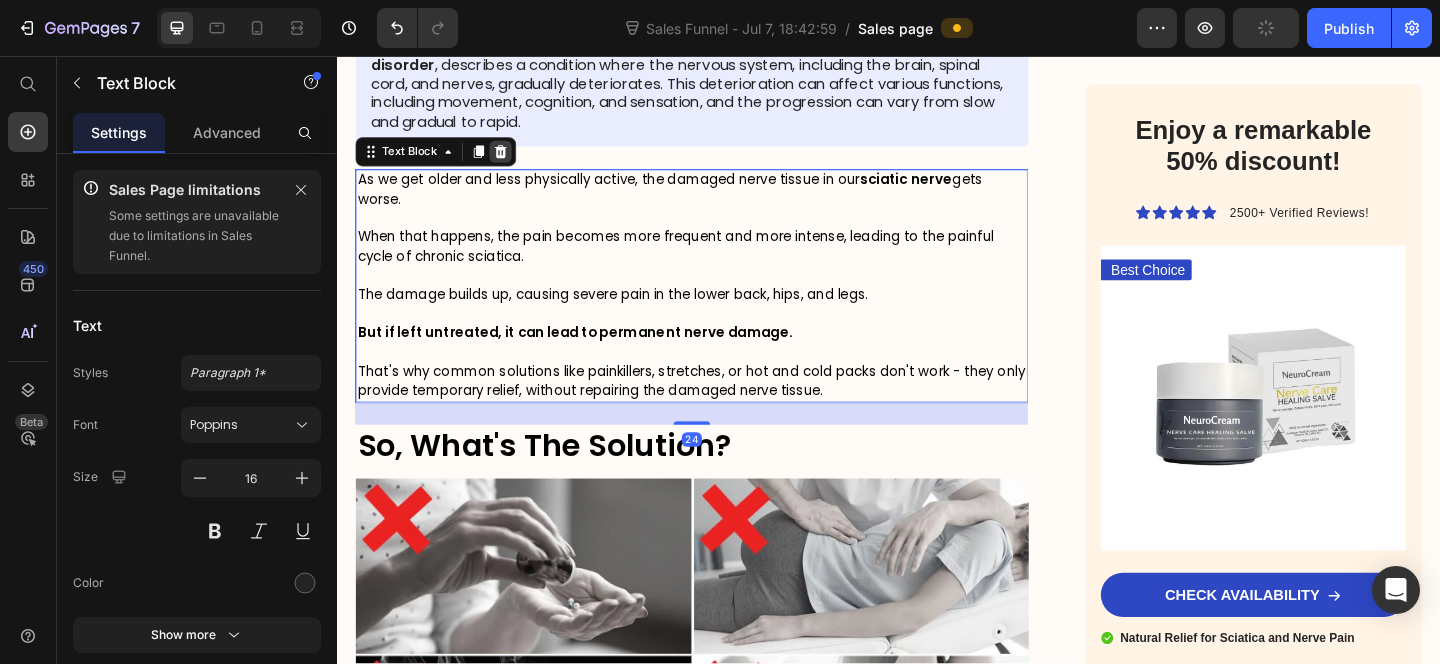 click 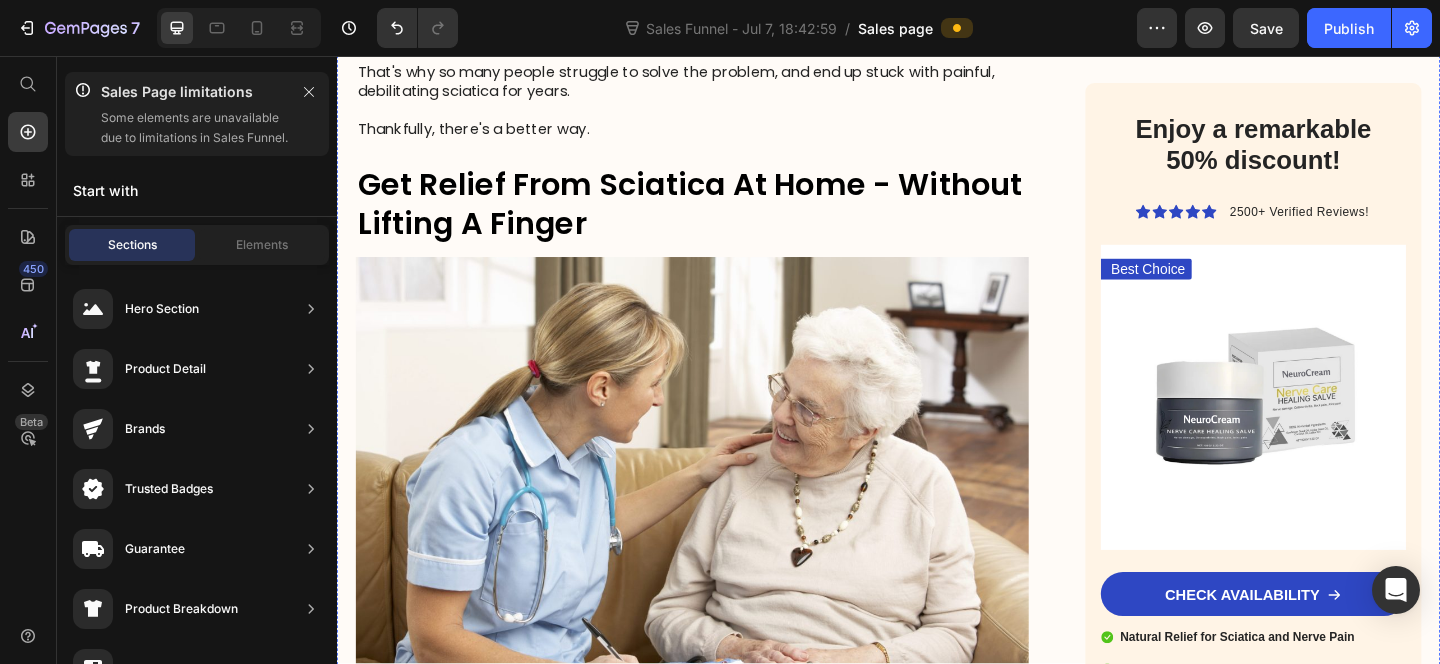 scroll, scrollTop: 5402, scrollLeft: 0, axis: vertical 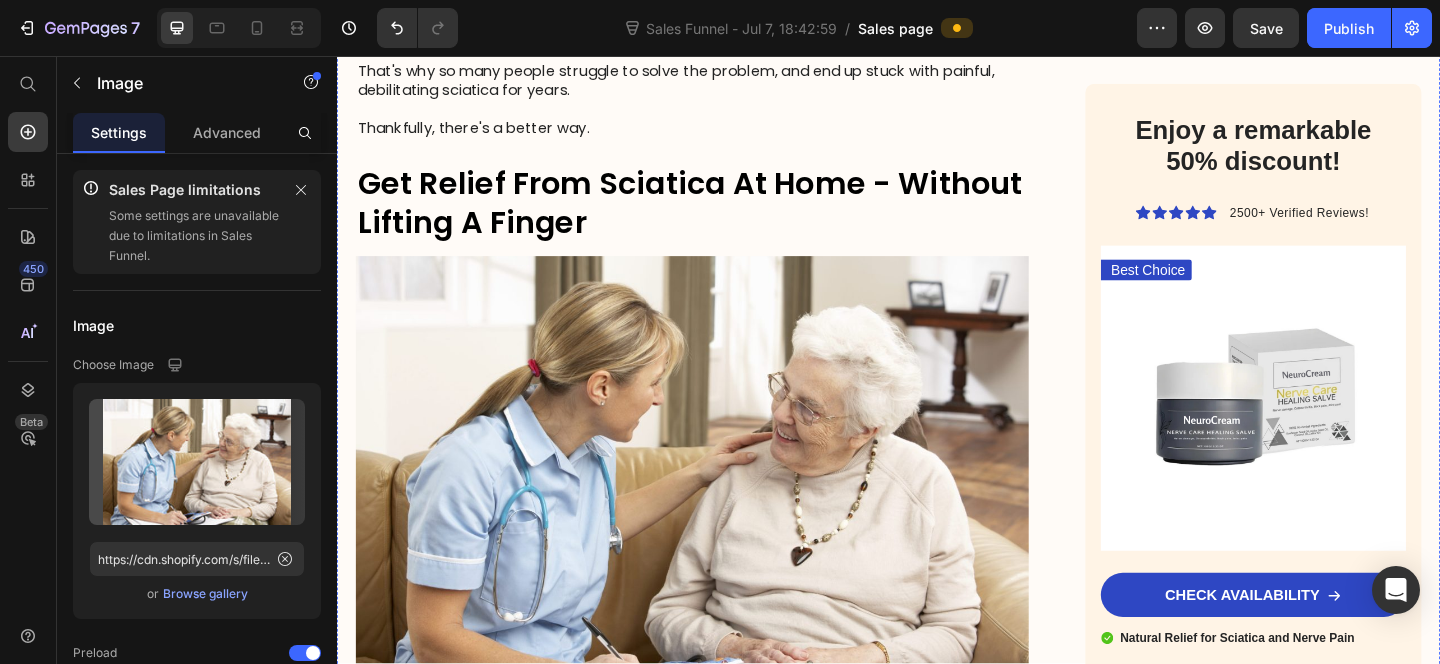 click at bounding box center [723, 518] 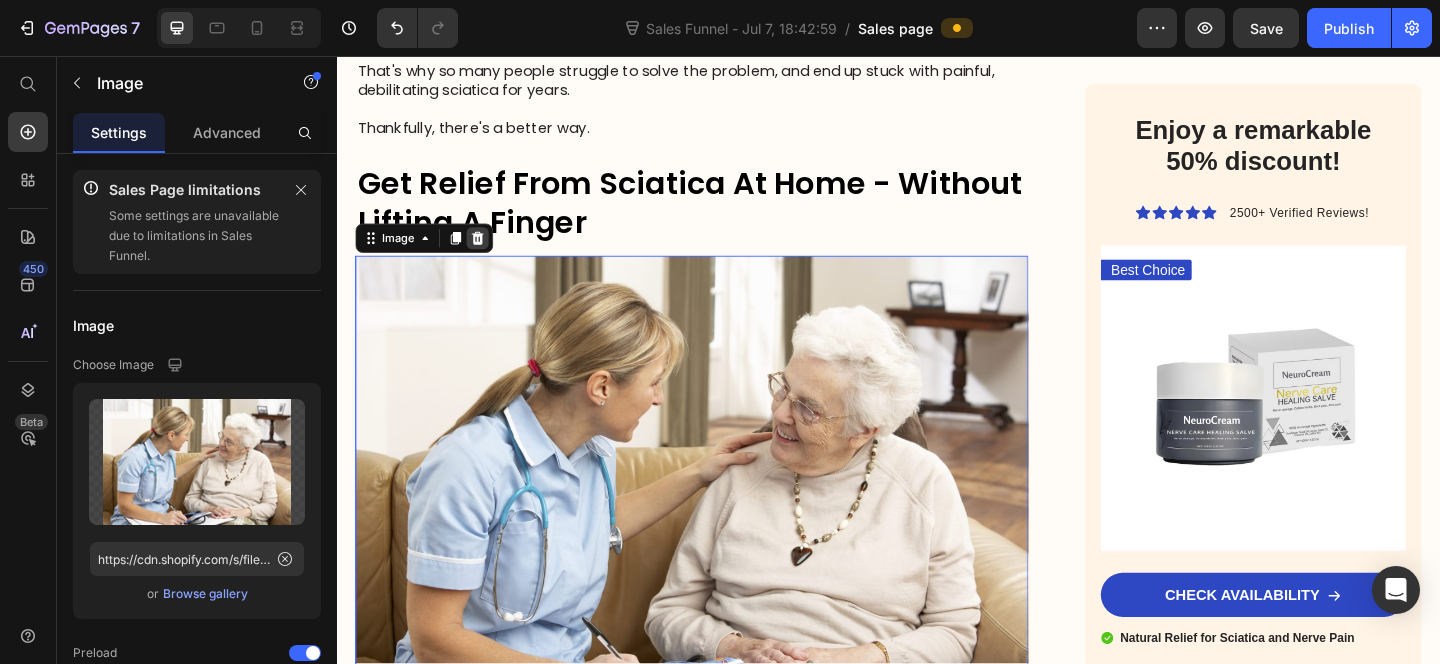 click at bounding box center [490, 255] 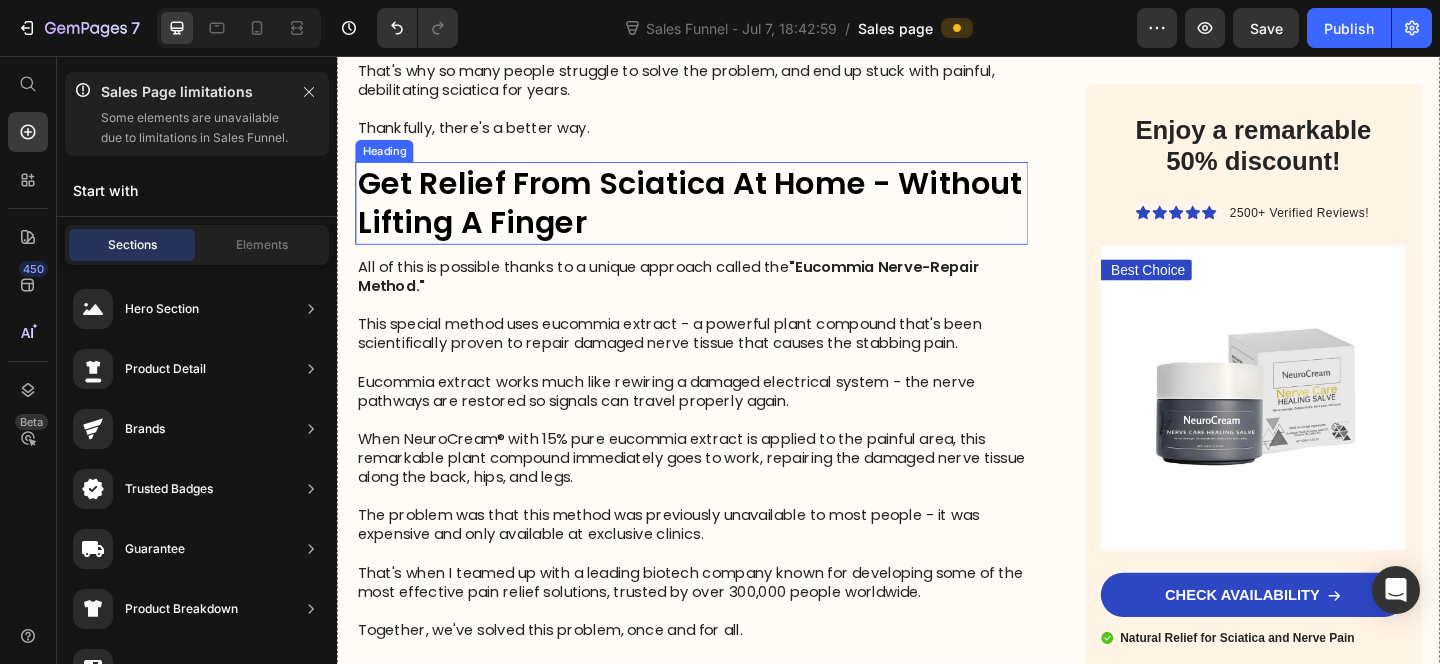 click on "Get Relief From Sciatica At Home - Without Lifting A Finger" at bounding box center (723, 217) 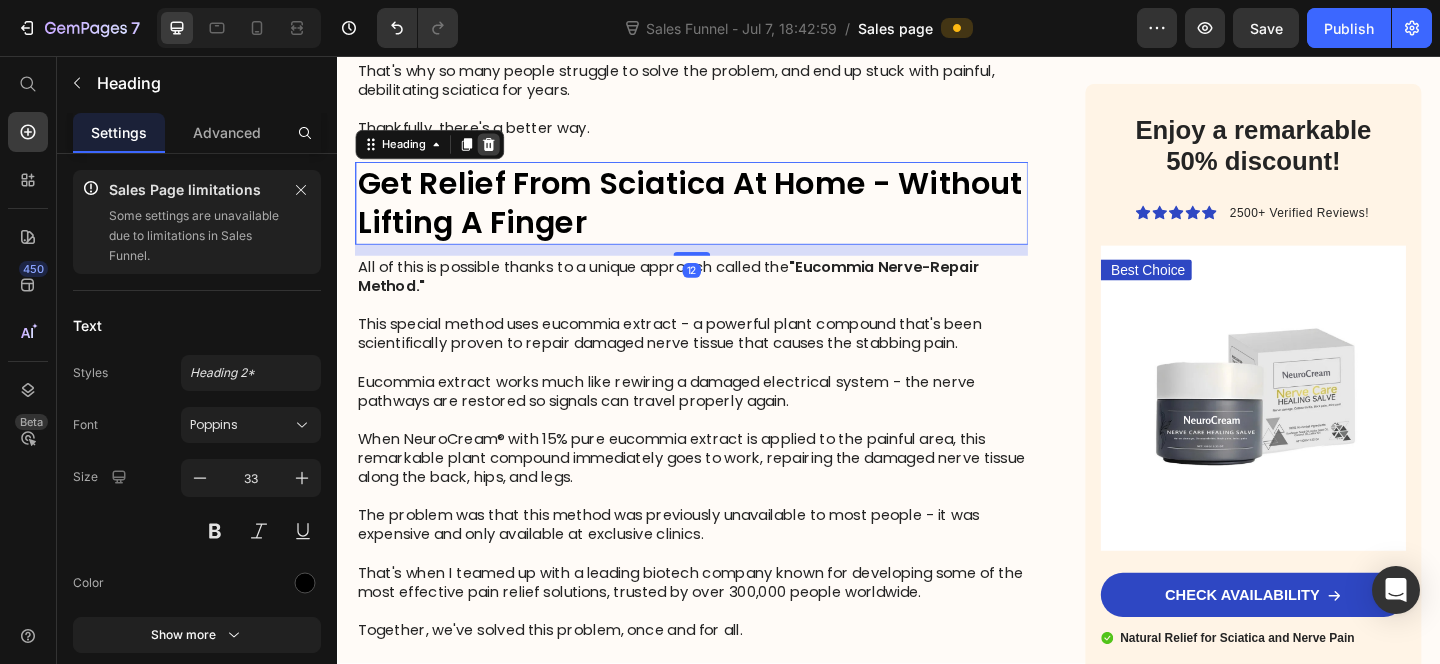 click 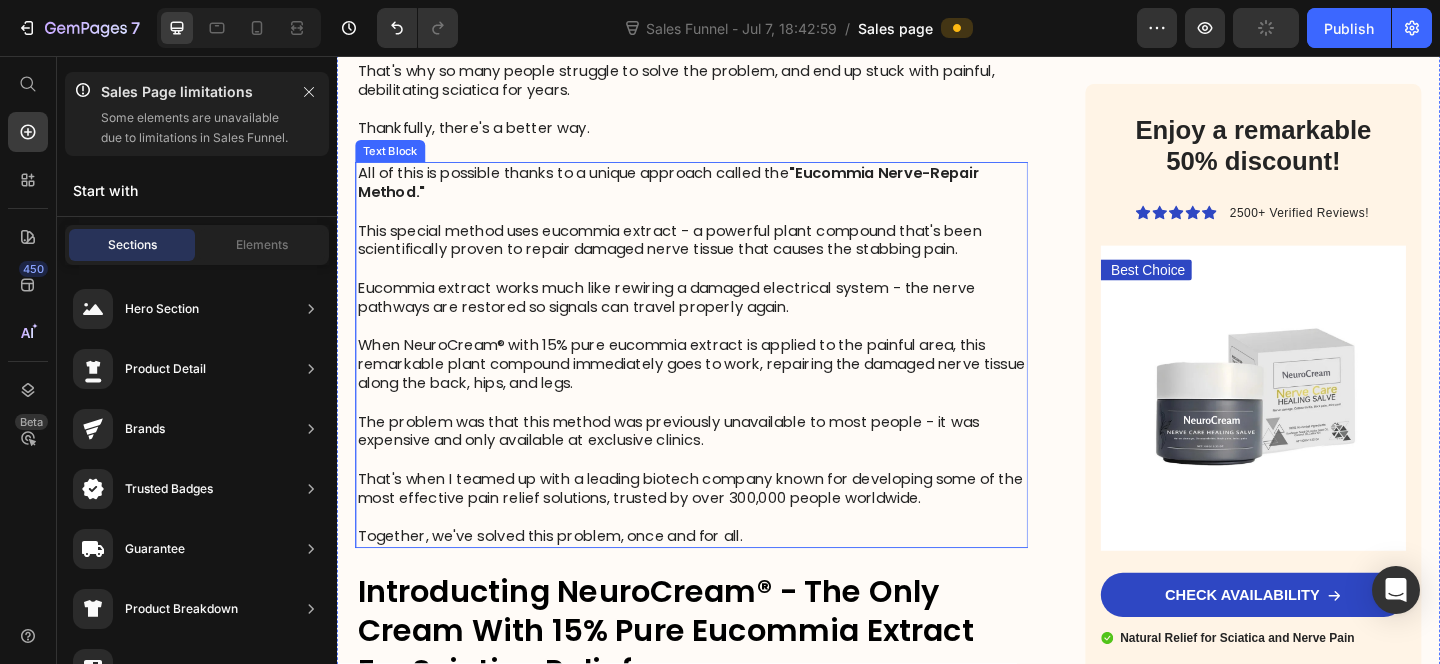 click on "This special method uses eucommia extract - a powerful plant compound that's been scientifically proven to repair damaged nerve tissue that causes the stabbing pain." at bounding box center (723, 258) 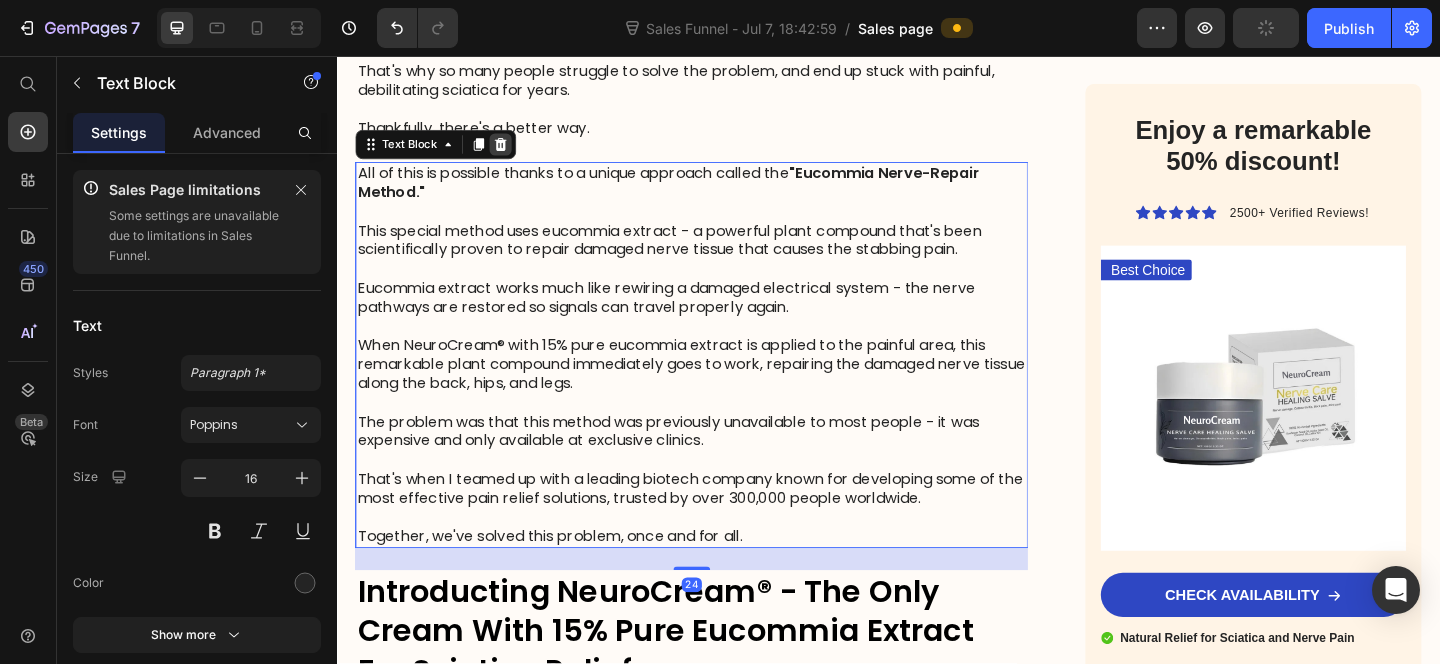 click 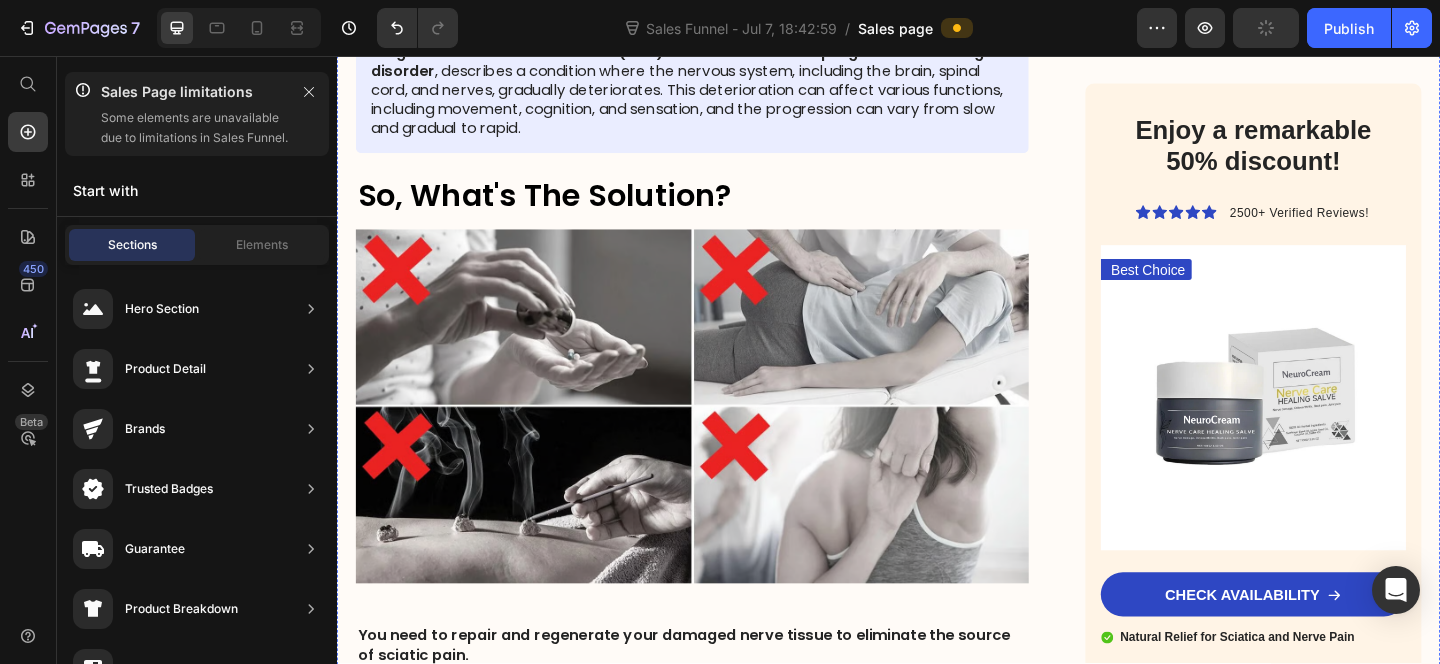 scroll, scrollTop: 4416, scrollLeft: 0, axis: vertical 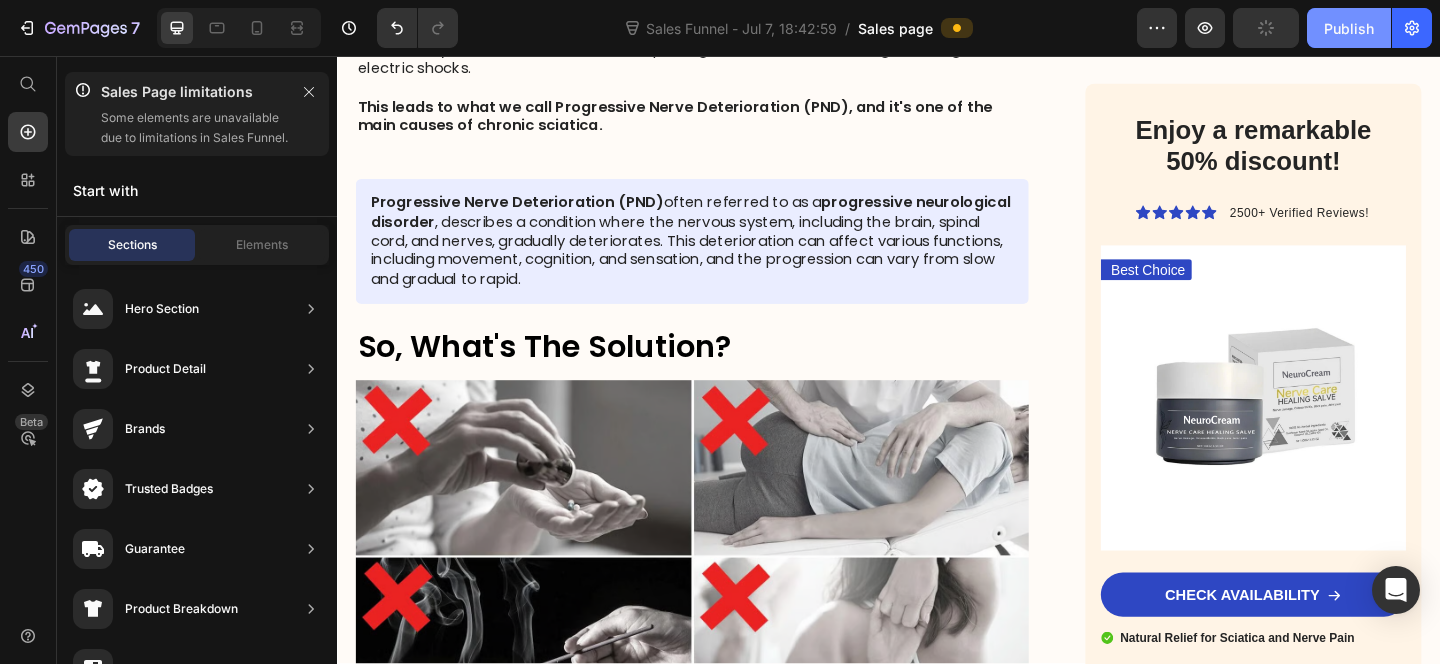 click on "Publish" 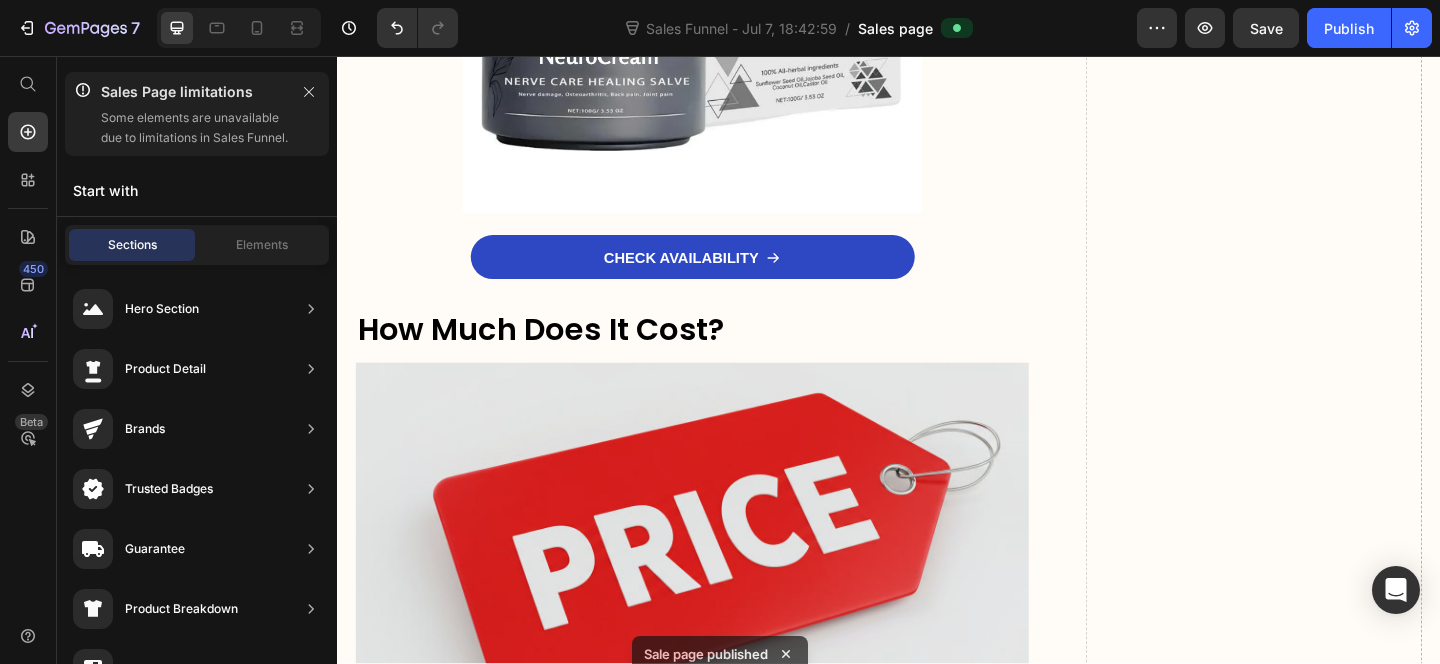 scroll, scrollTop: 9304, scrollLeft: 0, axis: vertical 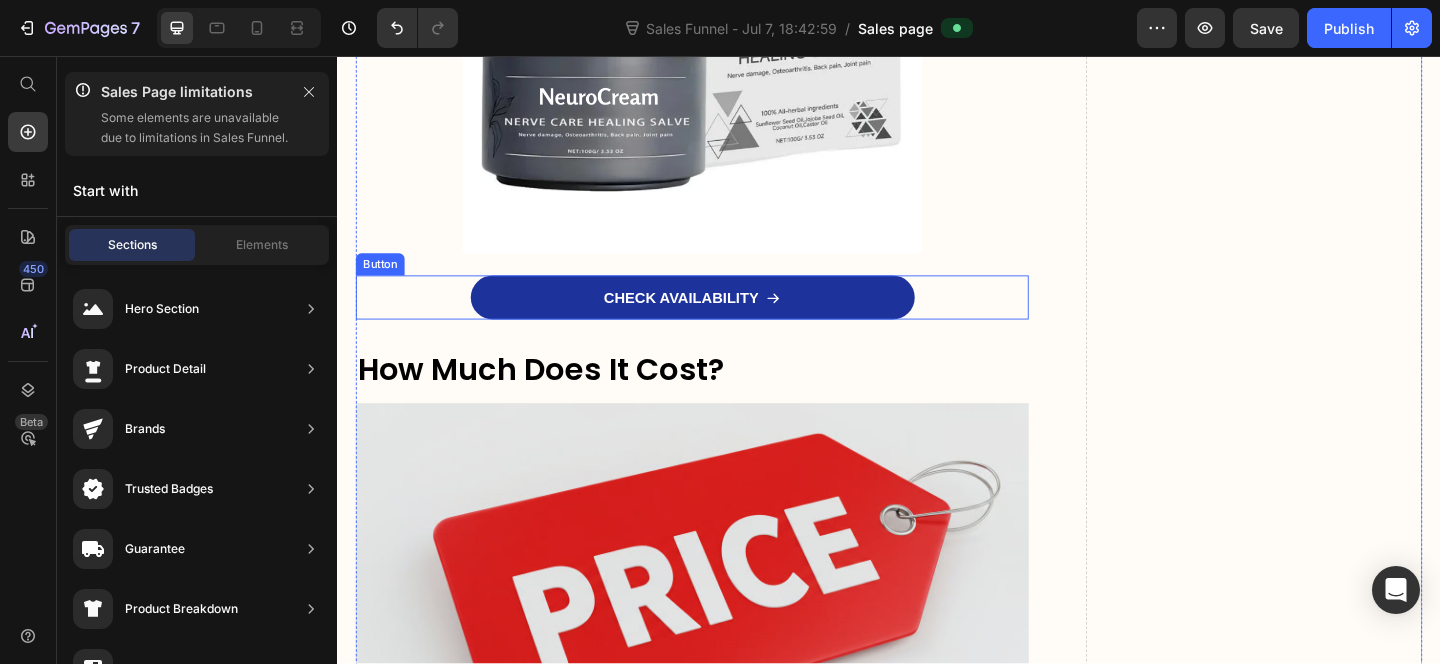 click on "CHECK AVAILABILITY" at bounding box center [723, 319] 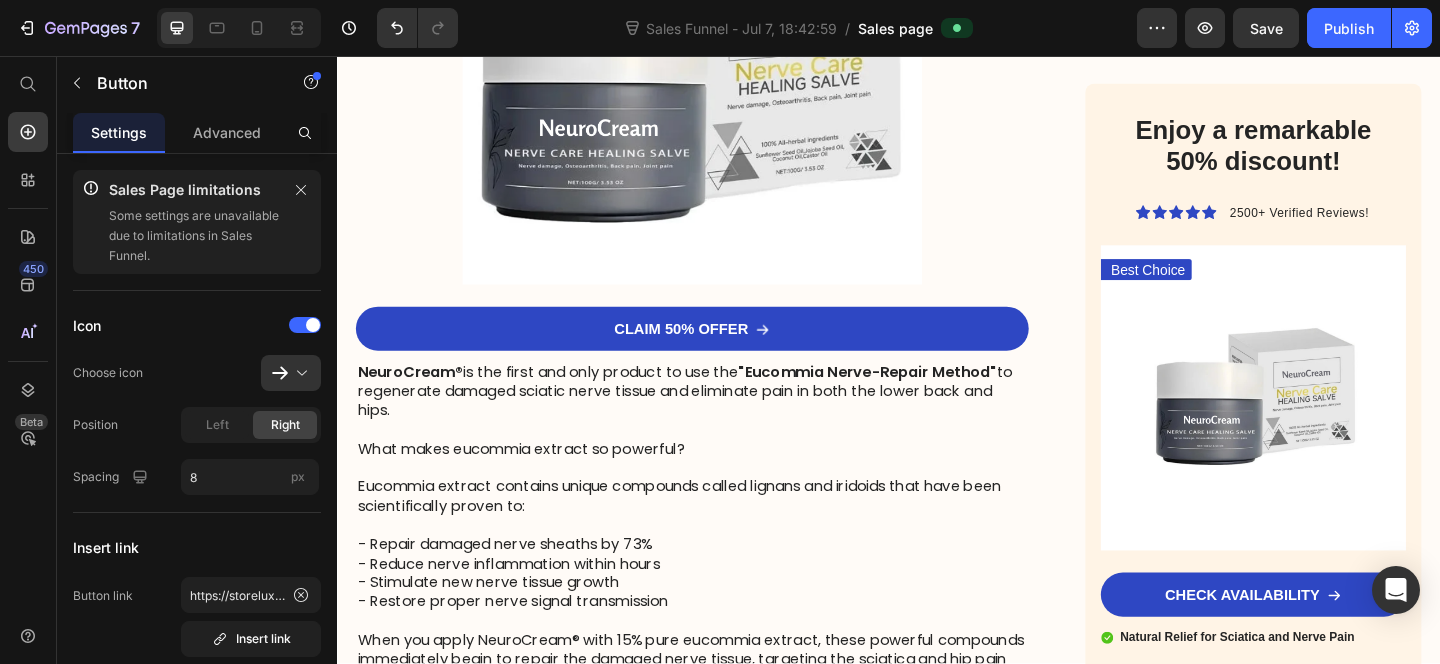 scroll, scrollTop: 5869, scrollLeft: 0, axis: vertical 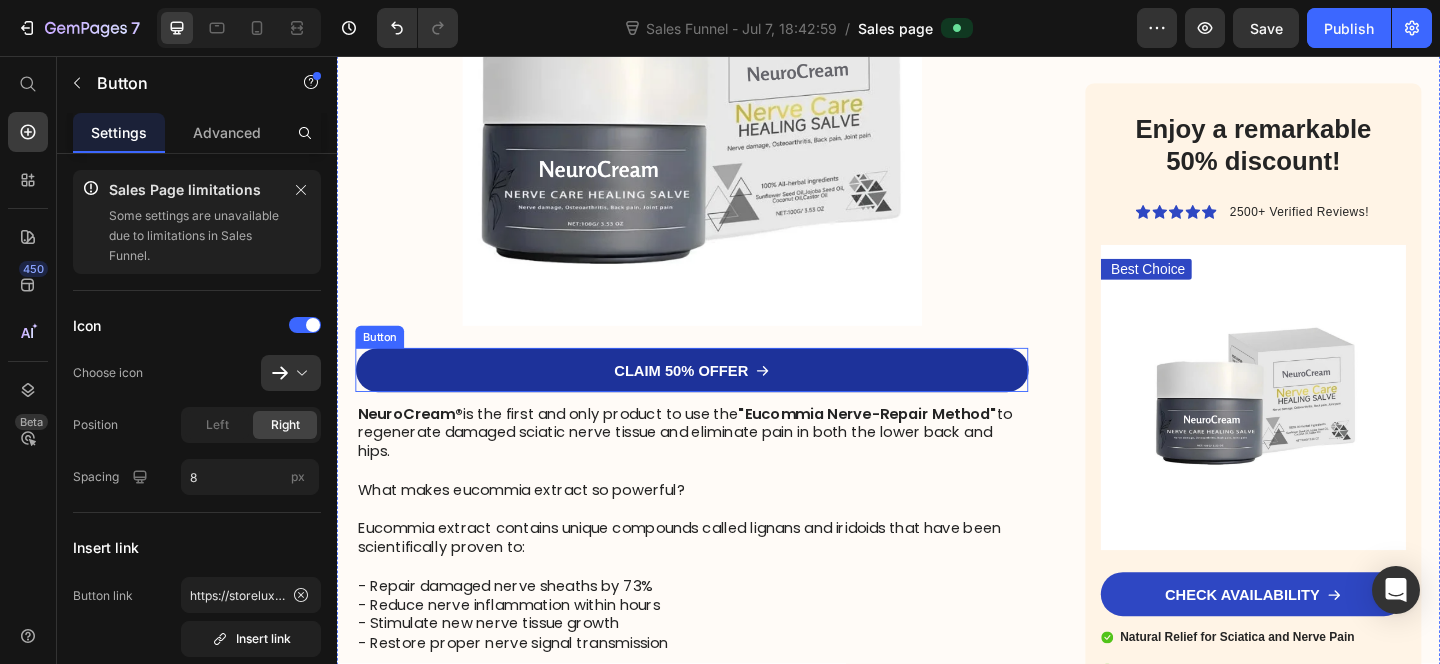 click on "CLAIM 50% OFFER" at bounding box center (723, 398) 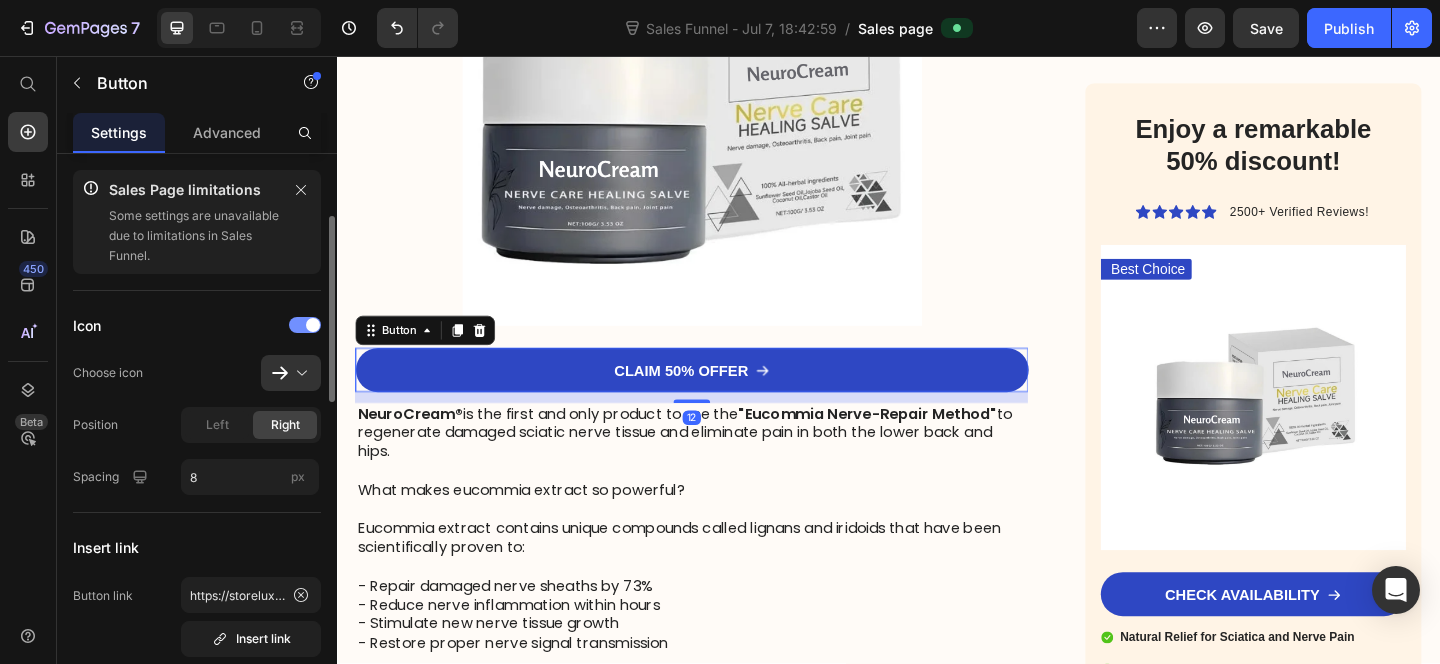 scroll, scrollTop: 476, scrollLeft: 0, axis: vertical 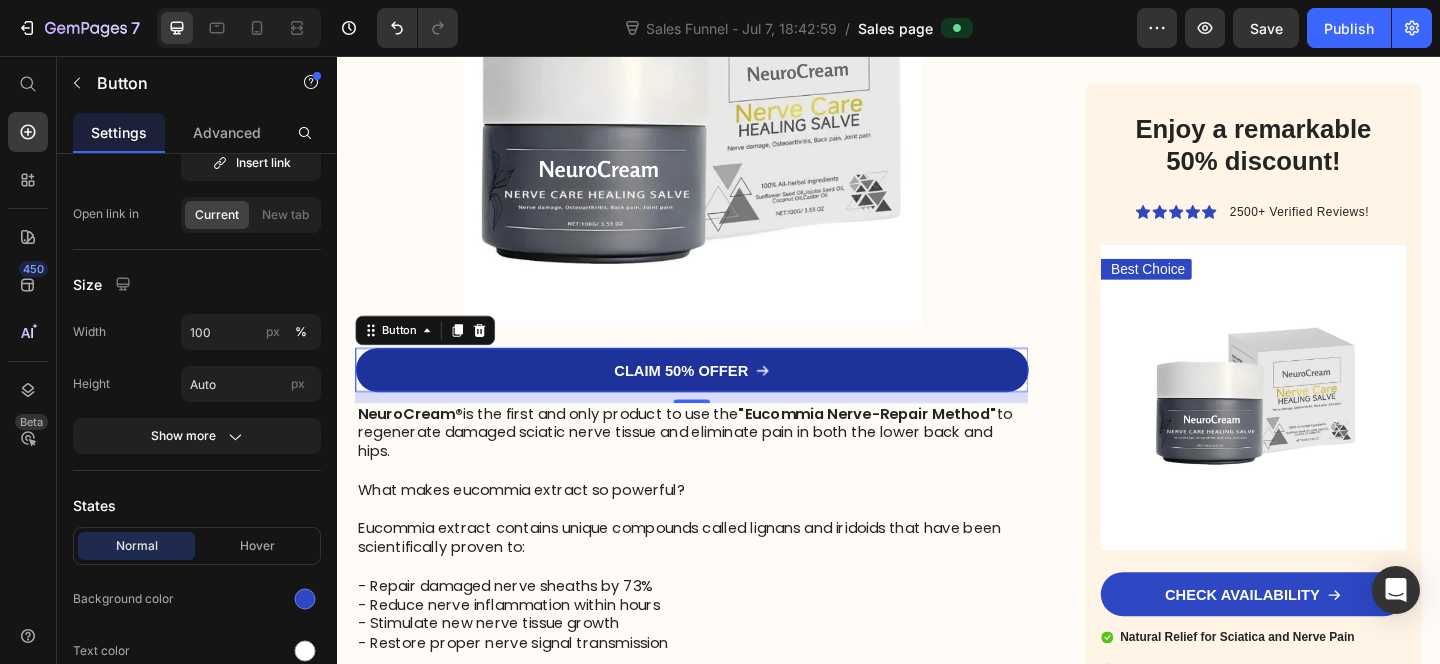 click on "CLAIM 50% OFFER" at bounding box center (723, 398) 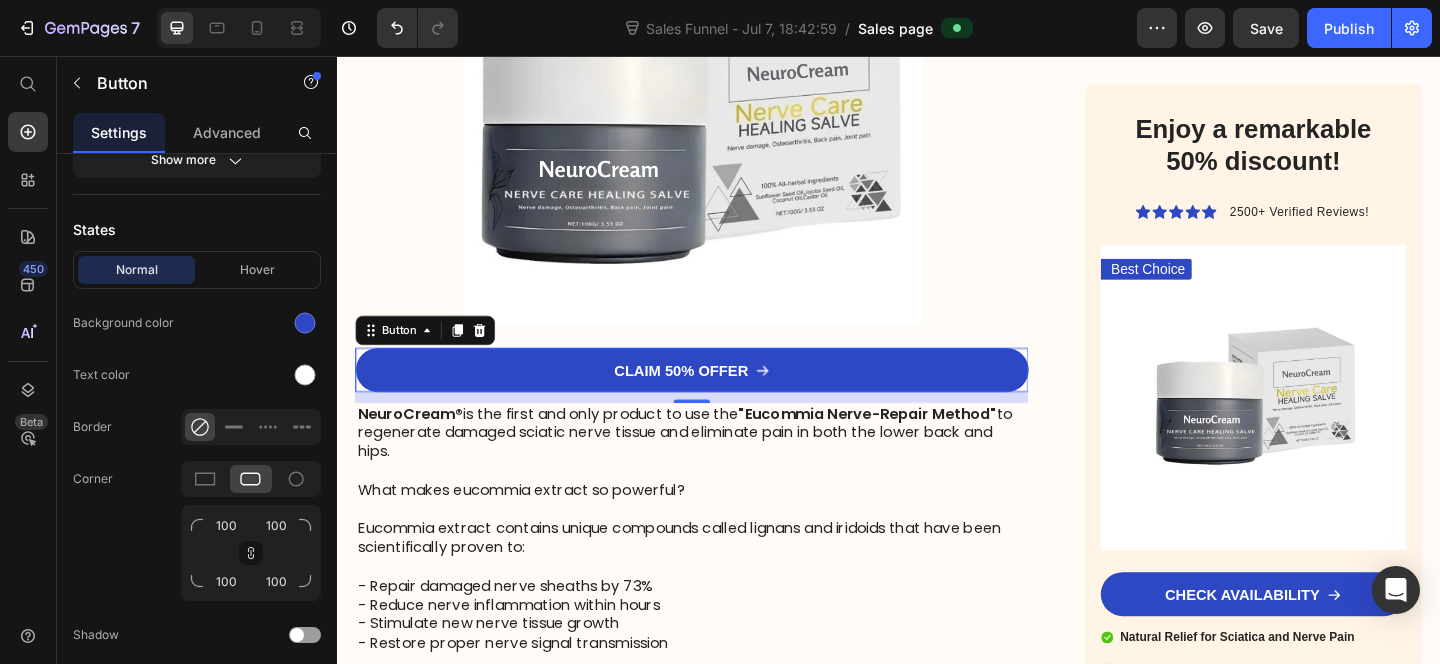 scroll, scrollTop: 0, scrollLeft: 0, axis: both 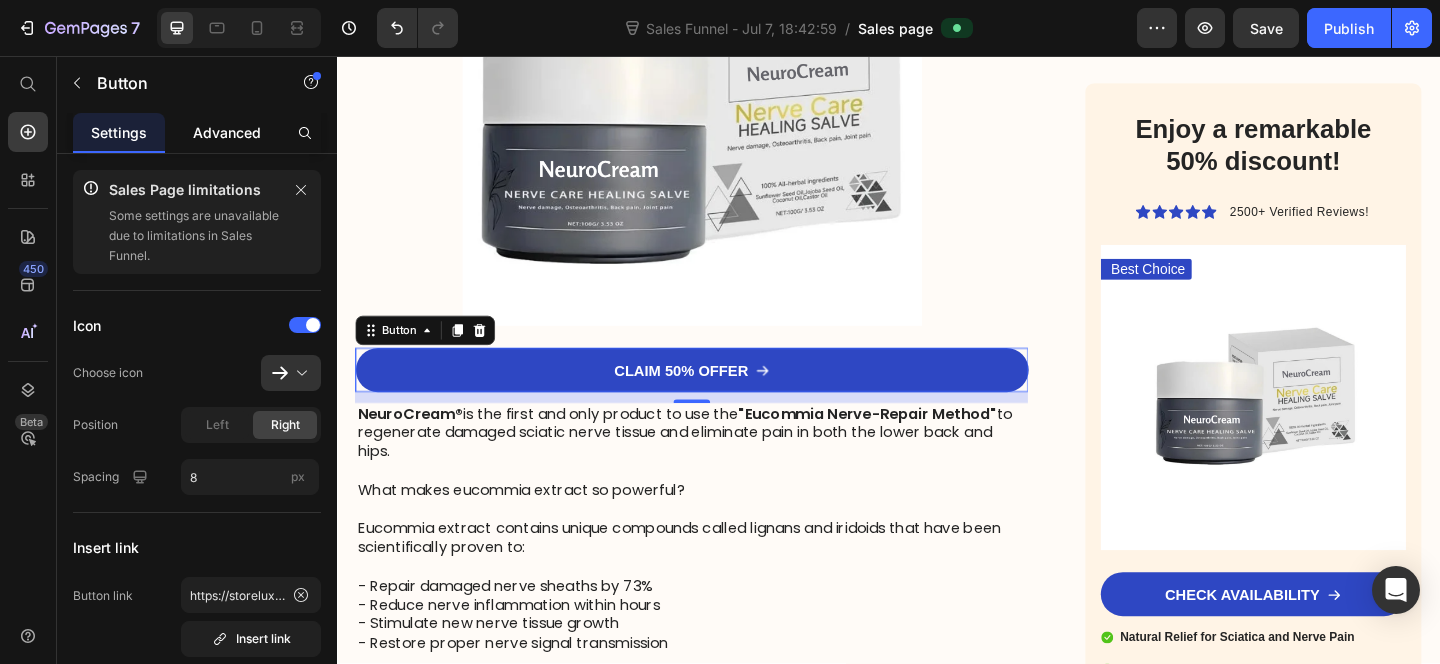 click on "Advanced" at bounding box center [227, 132] 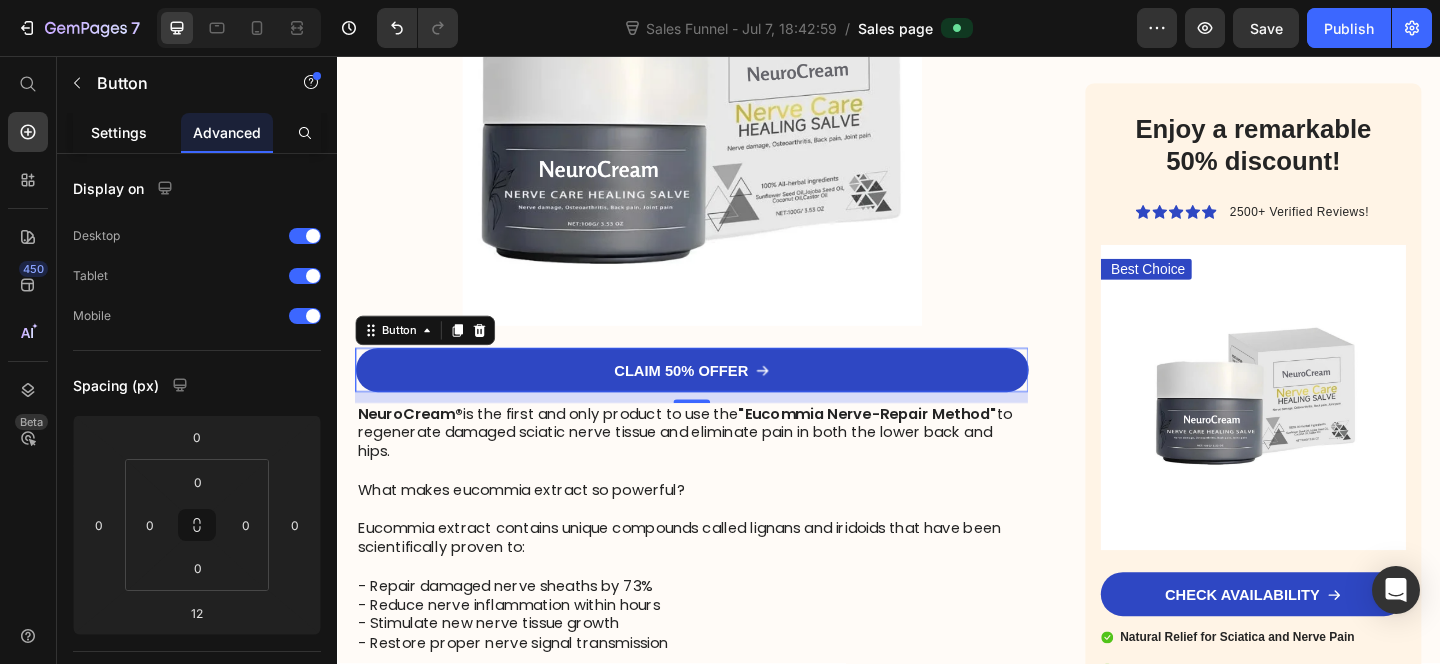 click on "Settings" 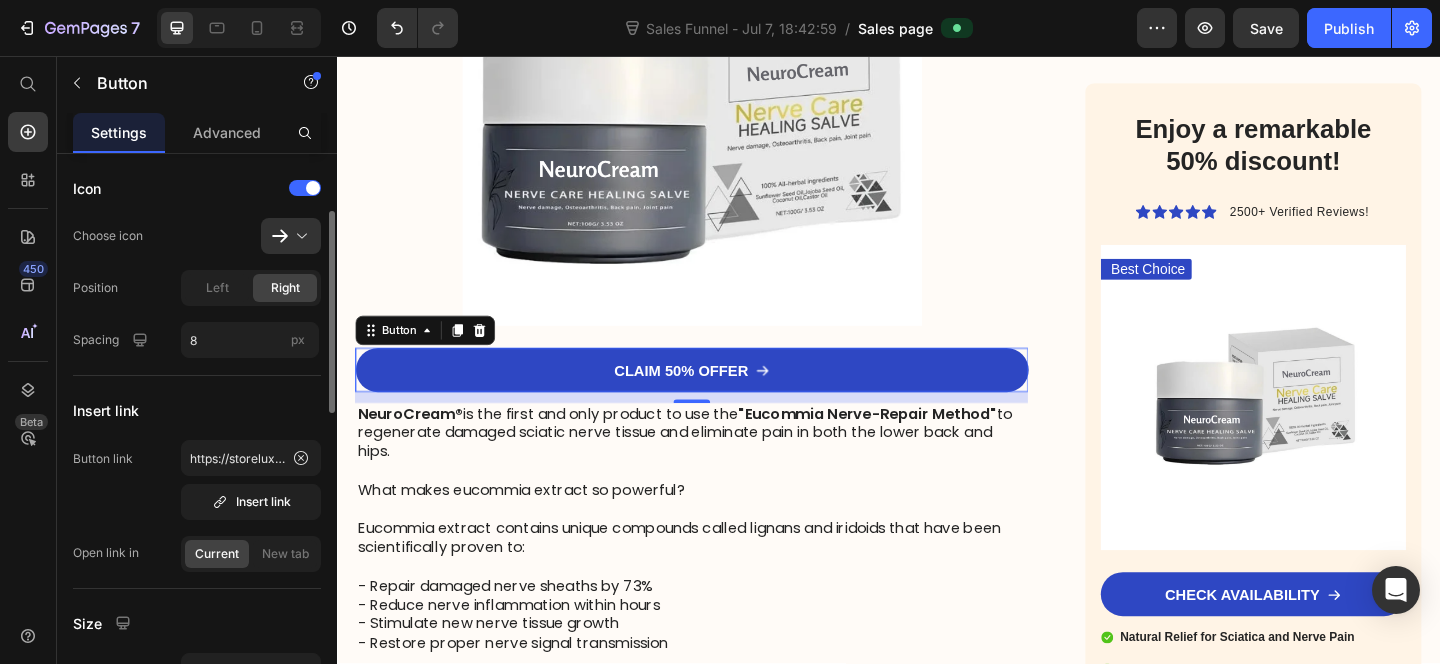 scroll, scrollTop: 90, scrollLeft: 0, axis: vertical 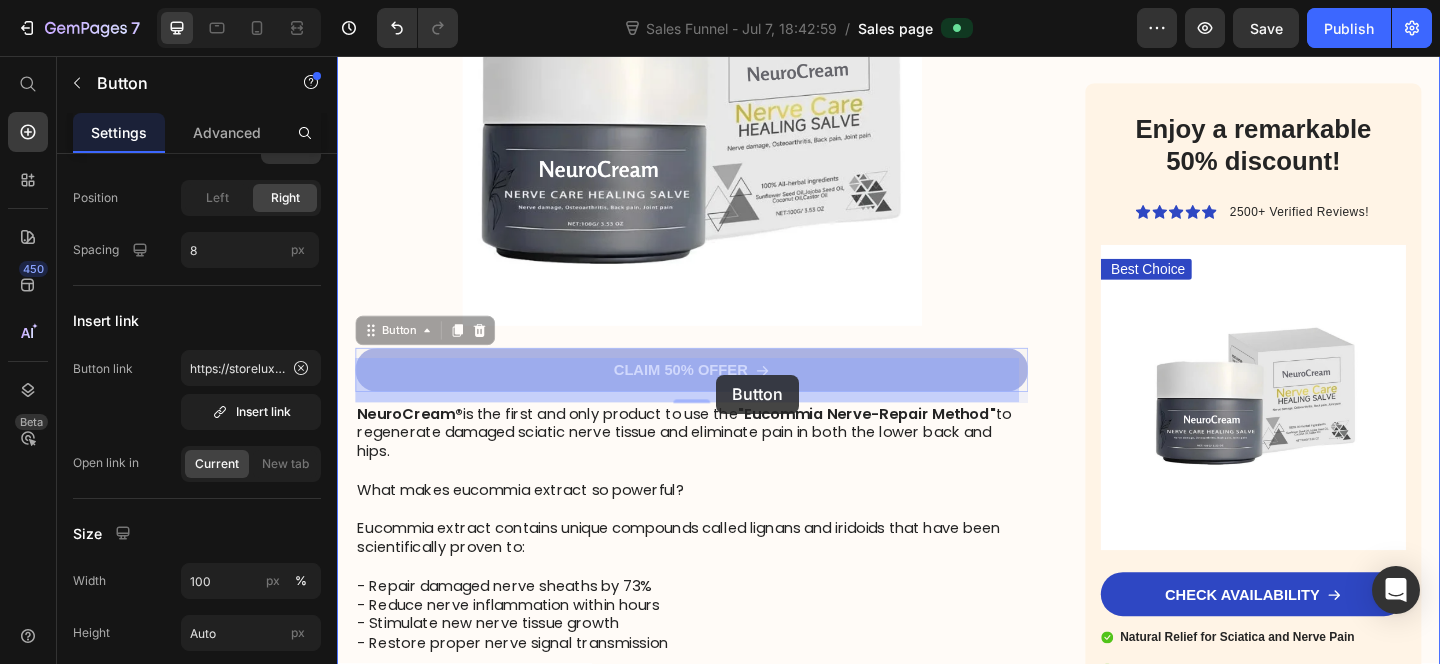 drag, startPoint x: 584, startPoint y: 408, endPoint x: 707, endPoint y: 401, distance: 123.19903 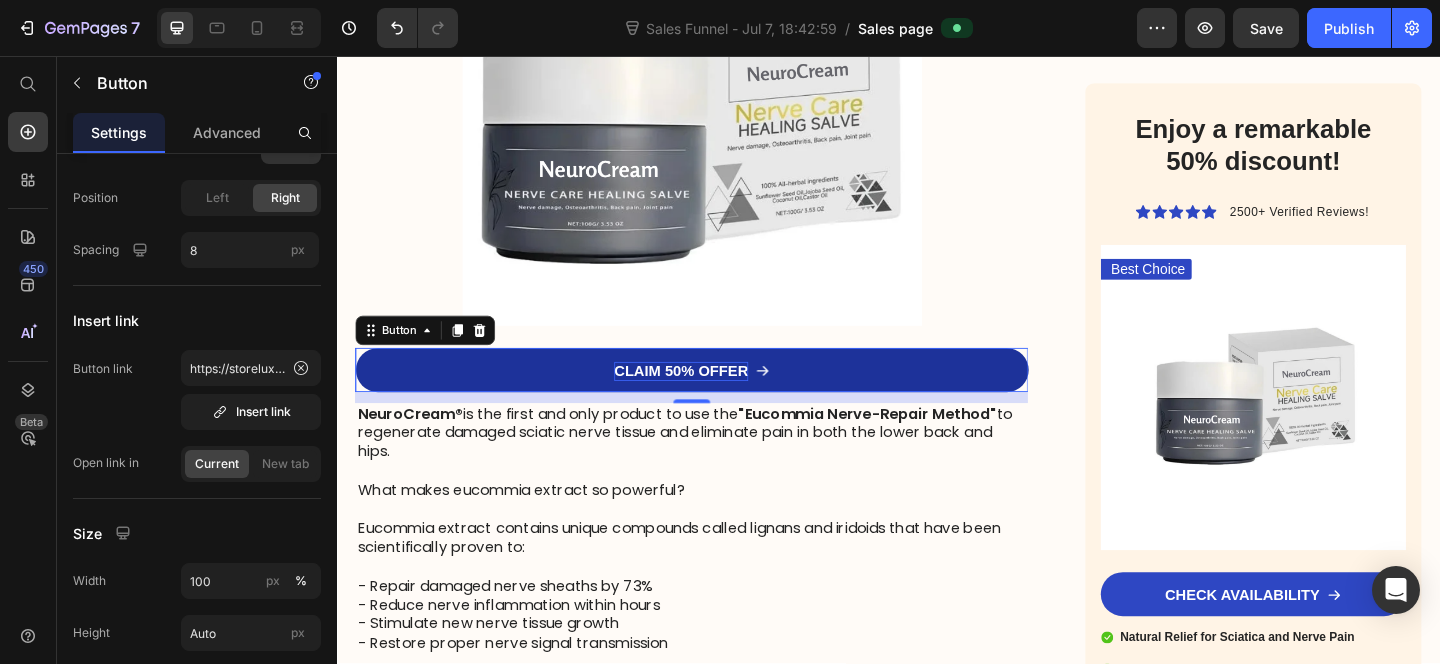 click on "CLAIM 50% OFFER" at bounding box center (711, 399) 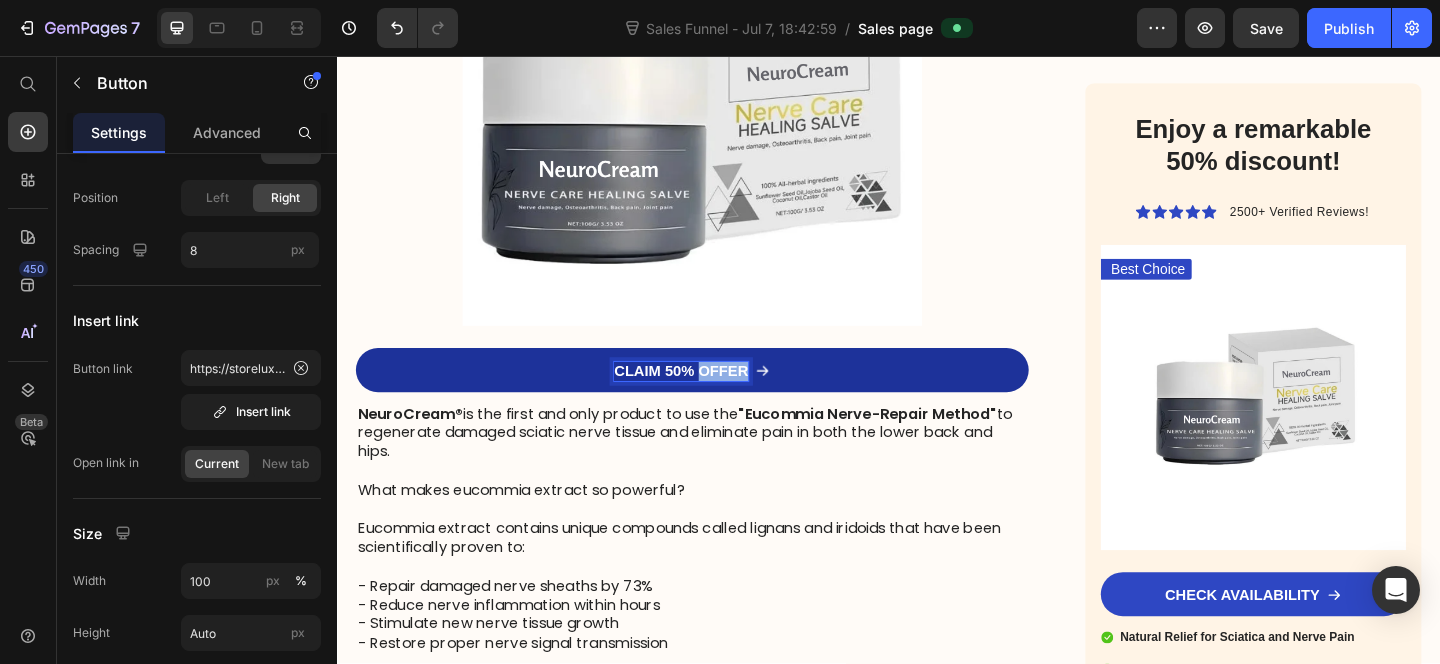 click on "CLAIM 50% OFFER" at bounding box center (711, 399) 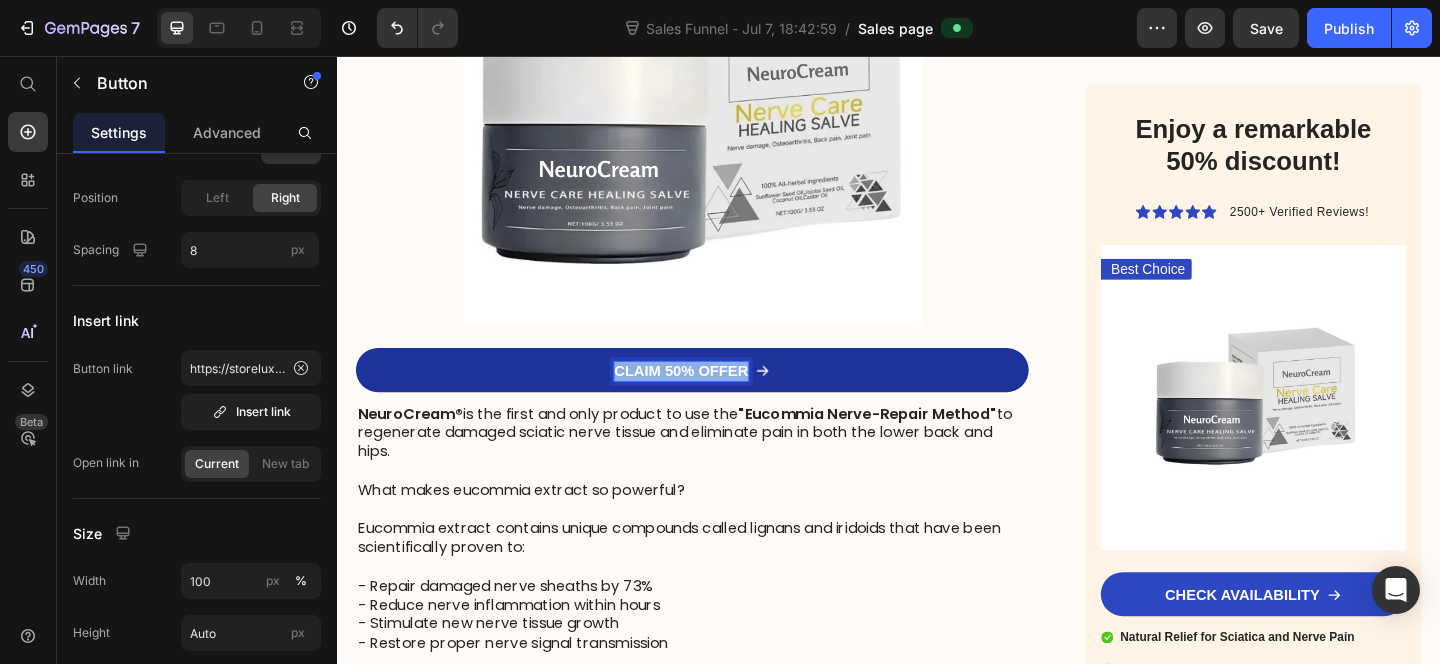 click on "CLAIM 50% OFFER" at bounding box center (711, 399) 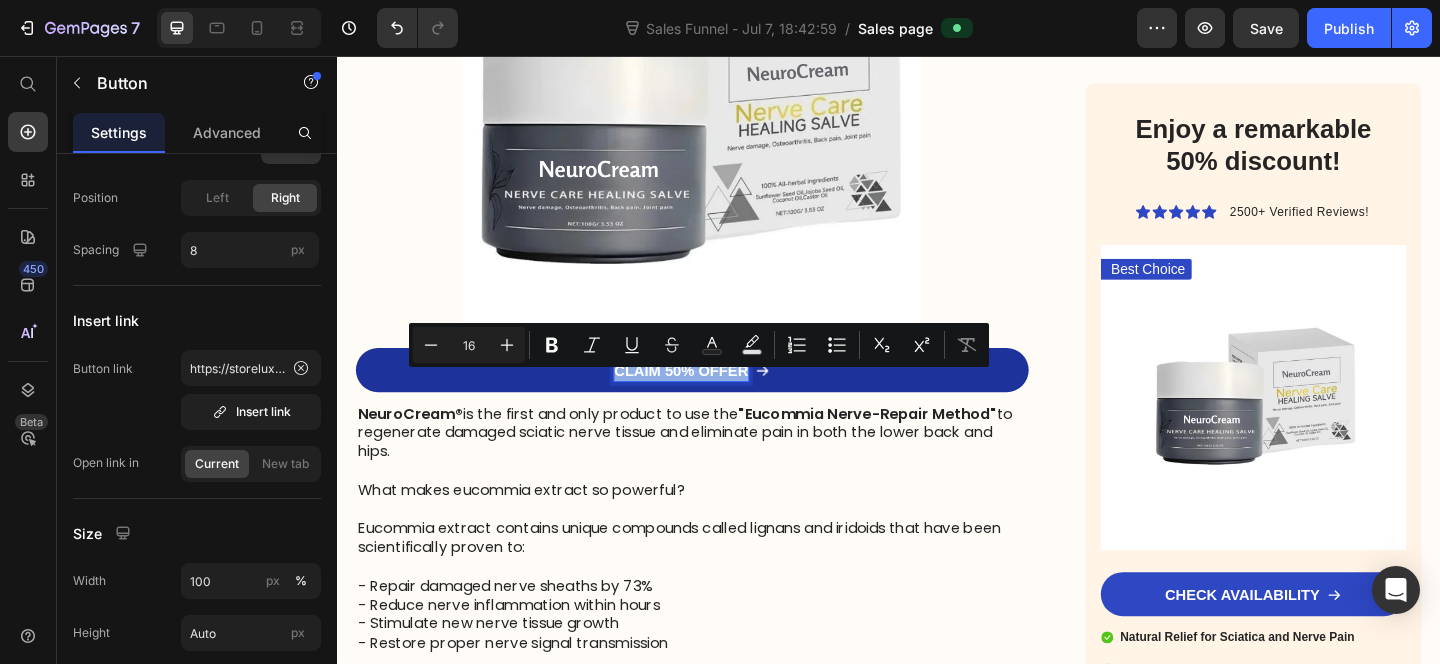 copy on "CLAIM 50% OFFER" 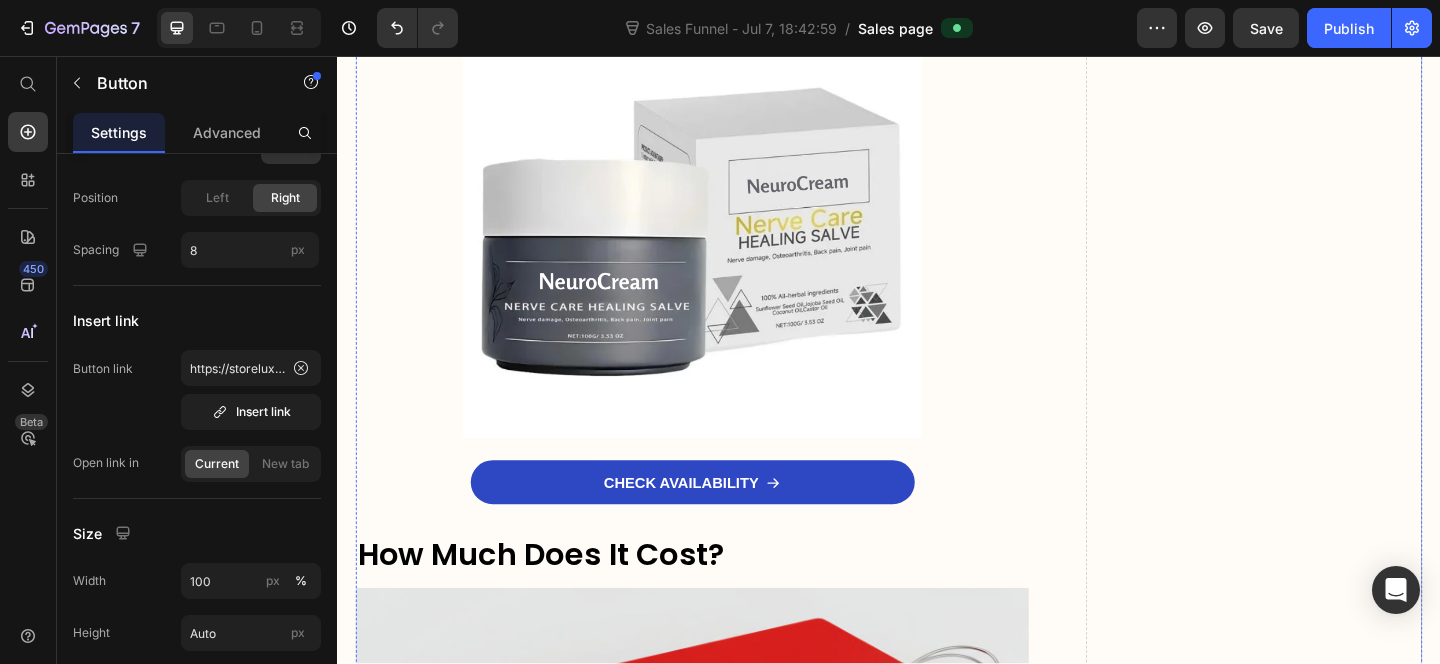 scroll, scrollTop: 9316, scrollLeft: 0, axis: vertical 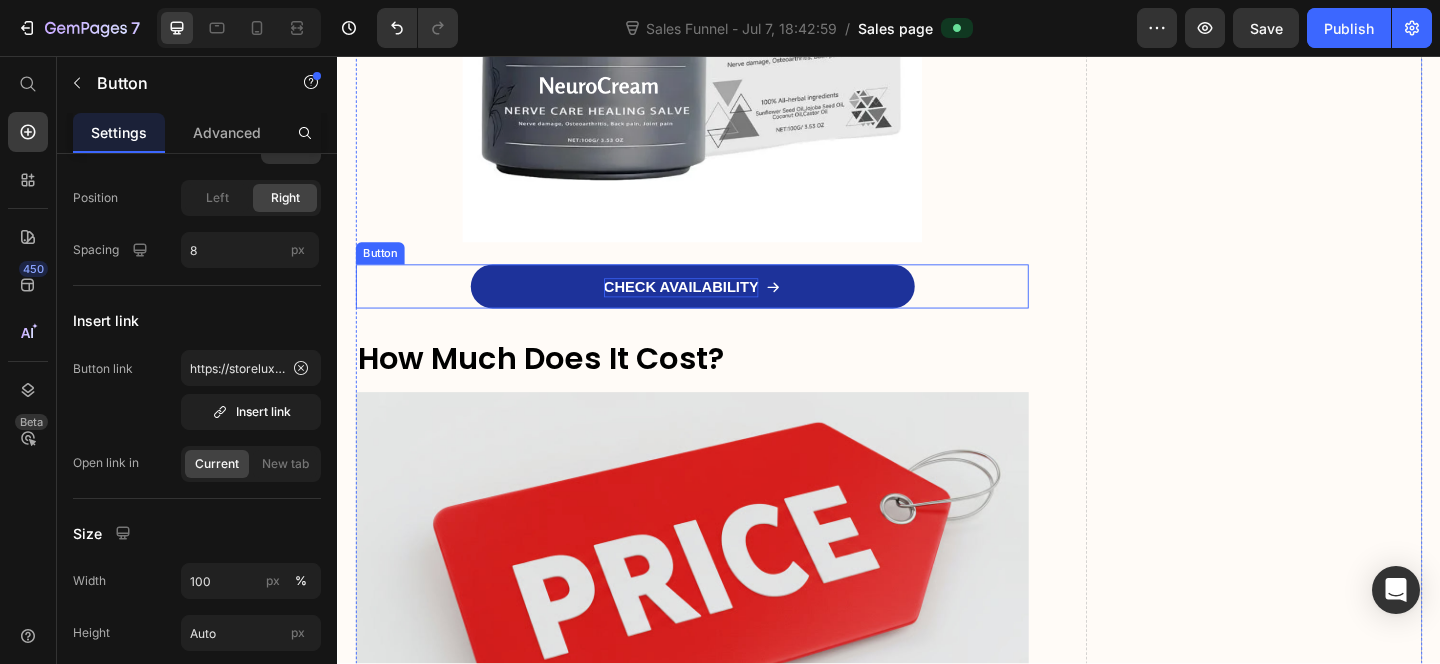click on "CHECK AVAILABILITY" at bounding box center (711, 308) 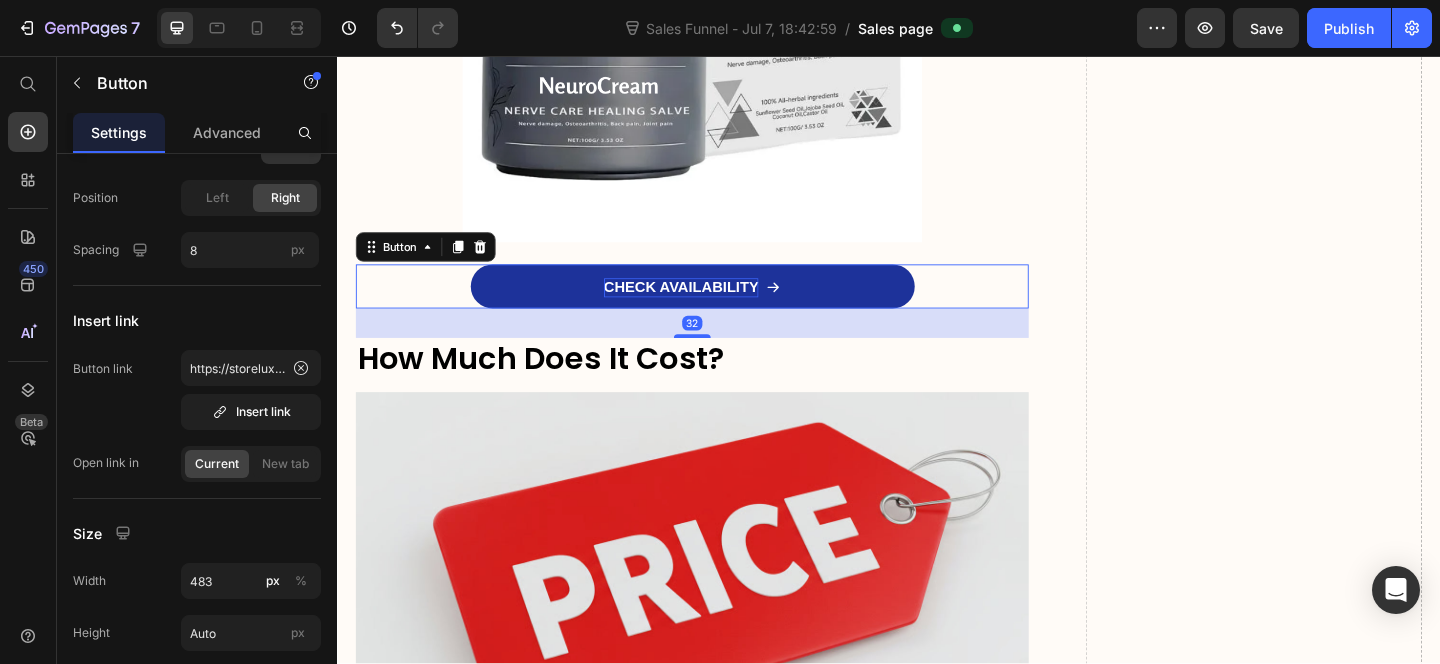 click on "CHECK AVAILABILITY" at bounding box center [711, 308] 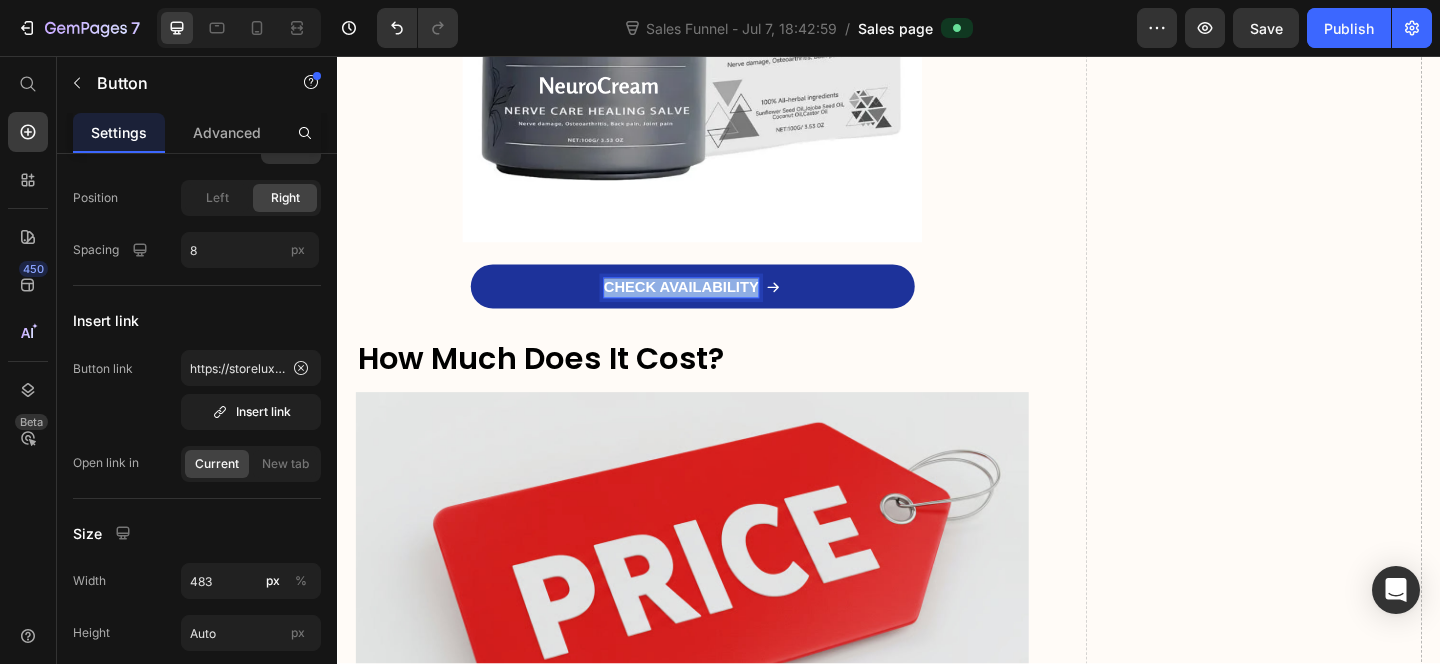 click on "CHECK AVAILABILITY" at bounding box center [711, 308] 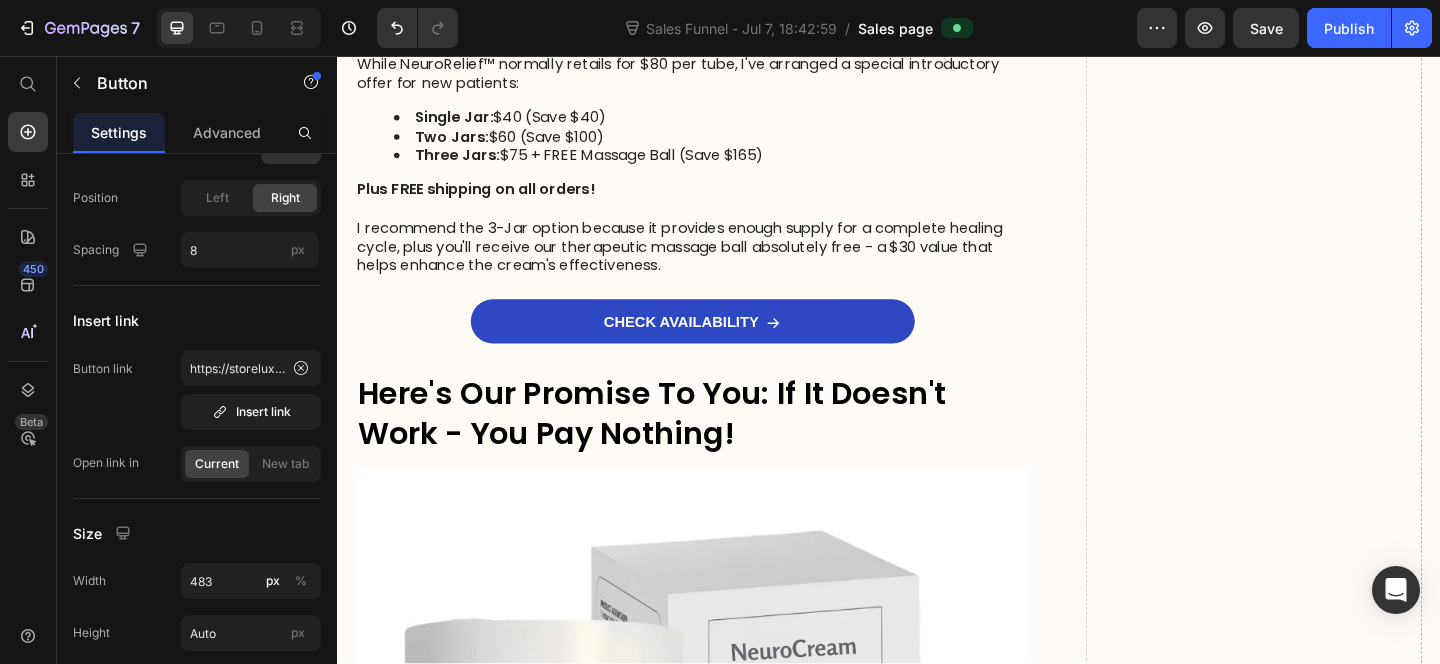 scroll, scrollTop: 12064, scrollLeft: 0, axis: vertical 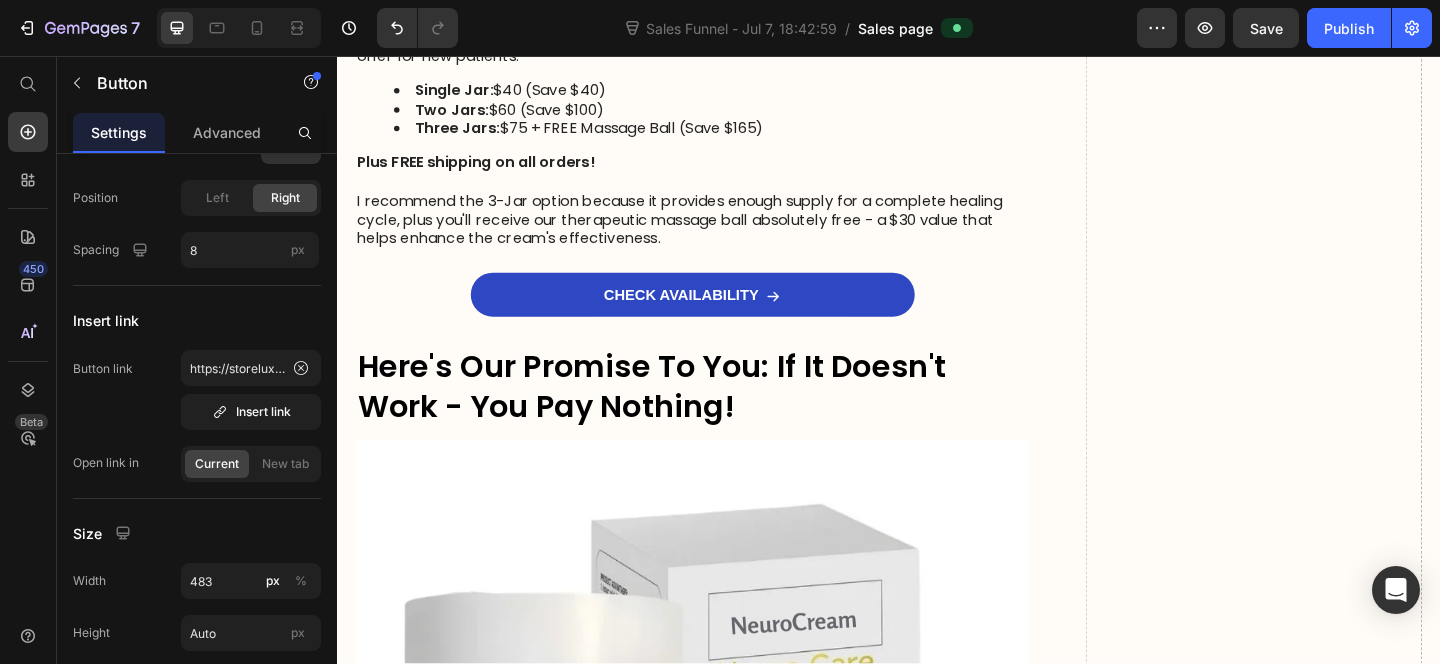click on "CHECK AVAILABILITY" at bounding box center [711, 317] 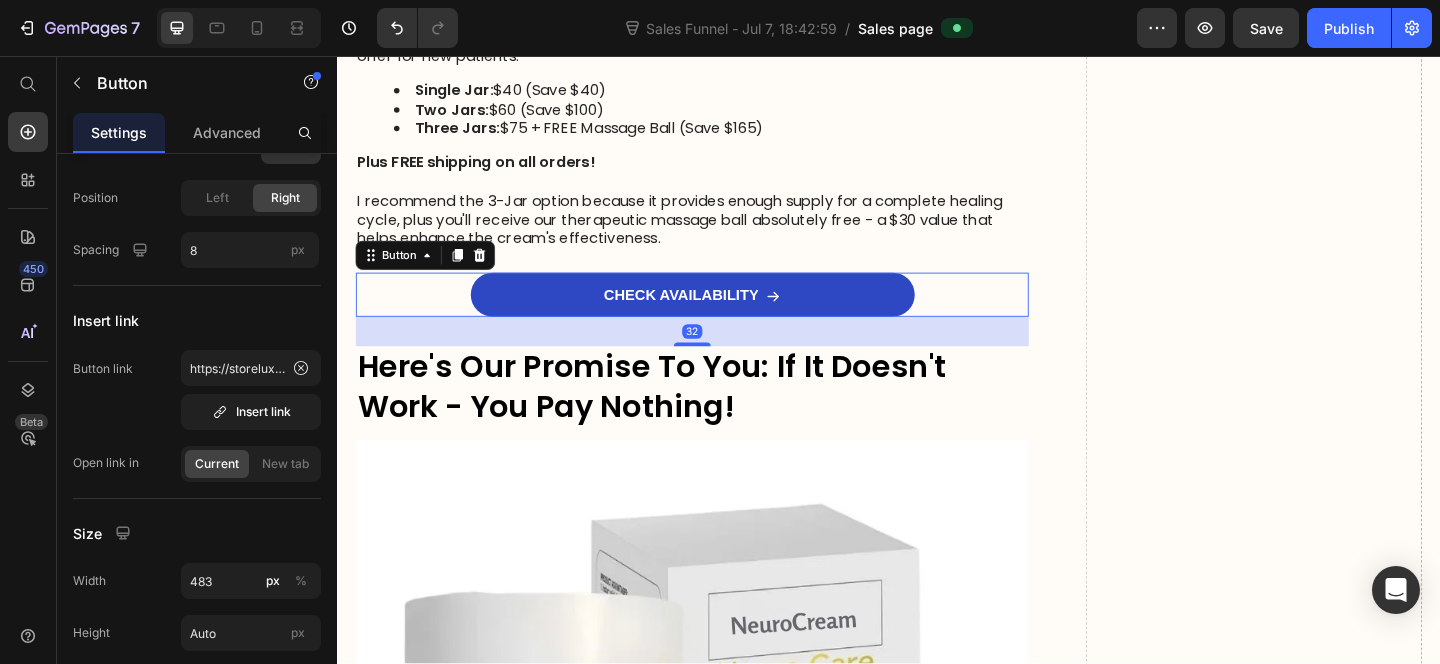 click on "CHECK AVAILABILITY" at bounding box center [711, 317] 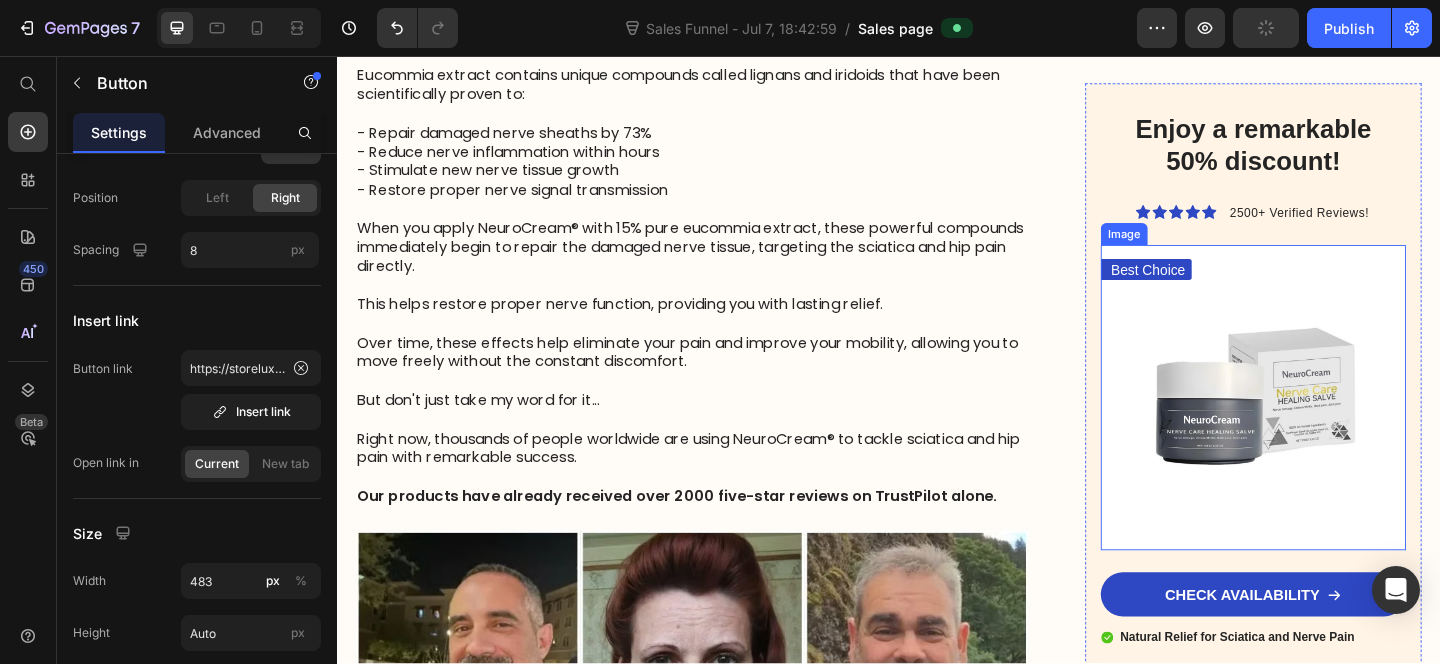 scroll, scrollTop: 6517, scrollLeft: 0, axis: vertical 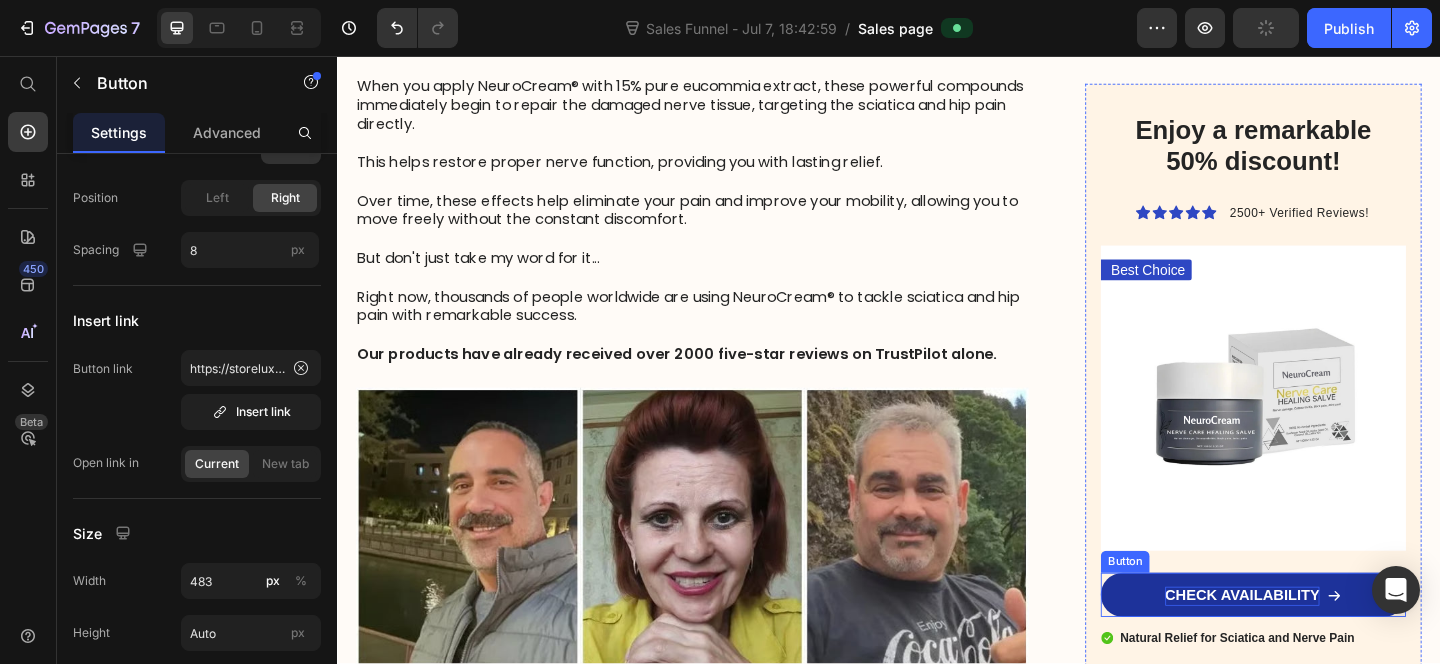 click on "CHECK AVAILABILITY" at bounding box center (1322, 643) 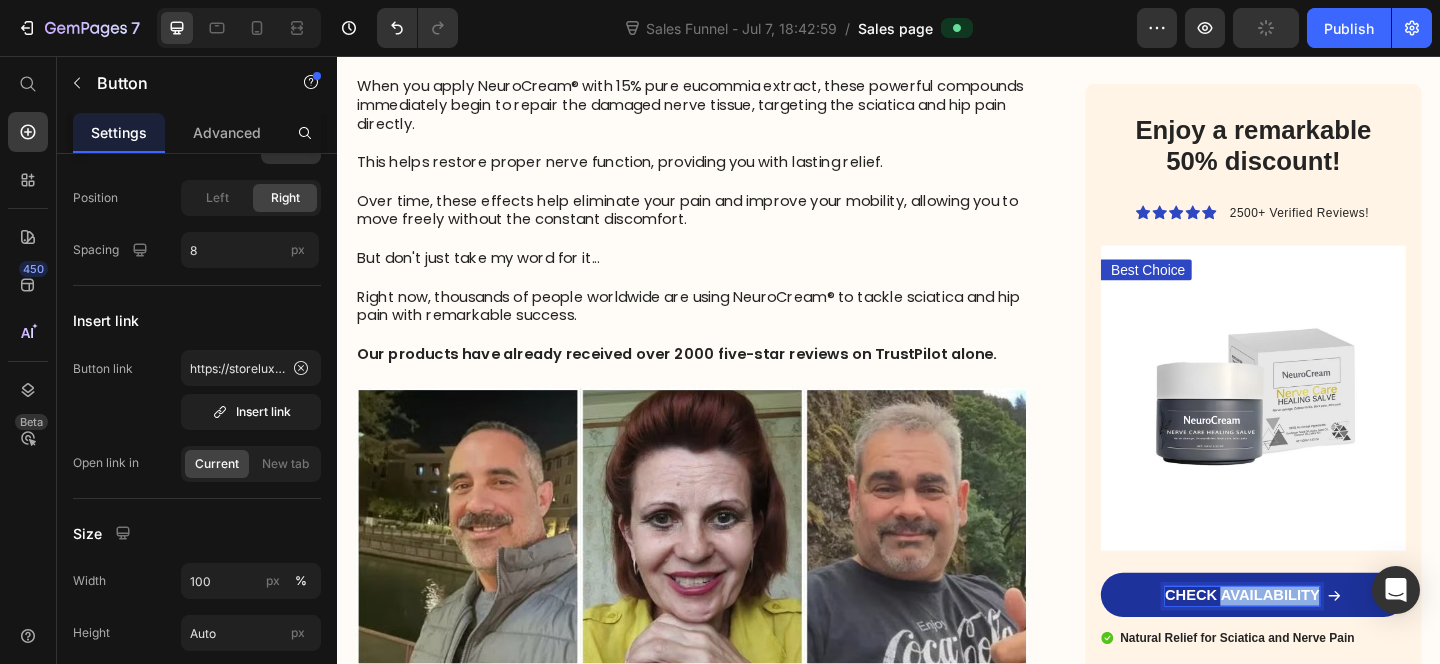 click on "CHECK AVAILABILITY" at bounding box center (1322, 643) 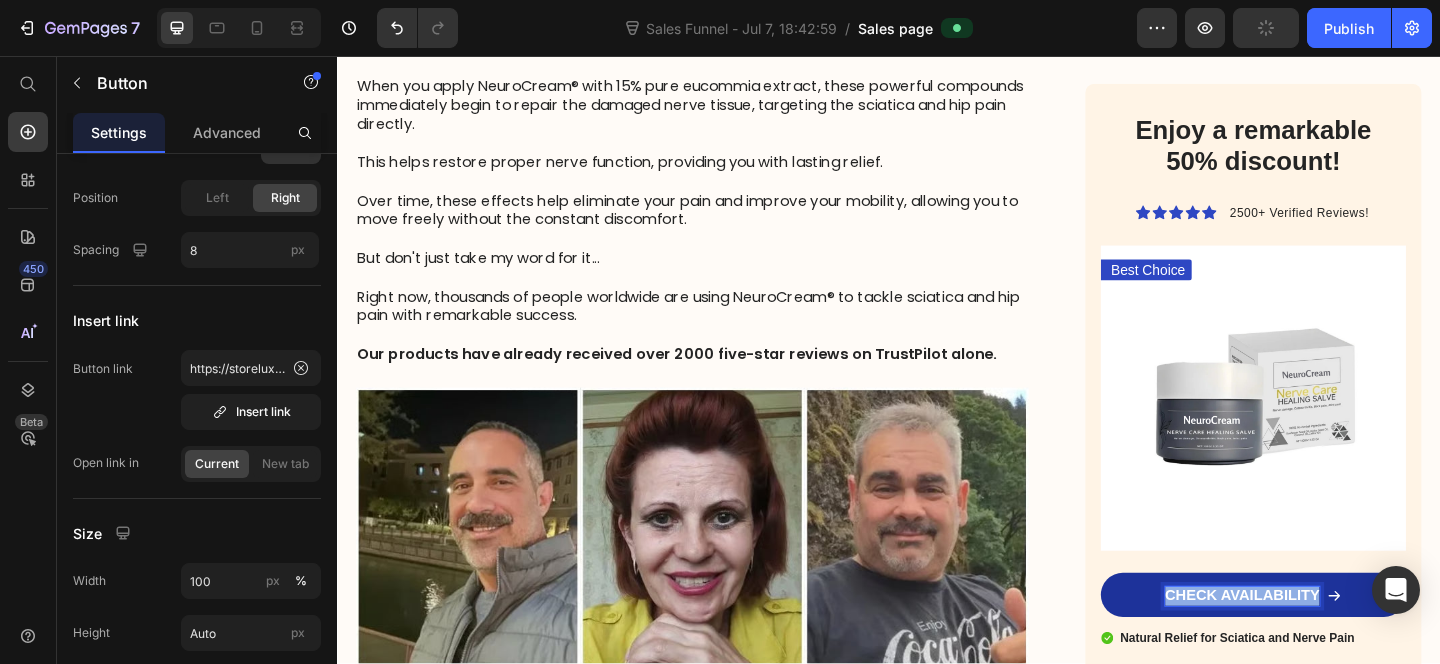 click on "CHECK AVAILABILITY" at bounding box center (1322, 643) 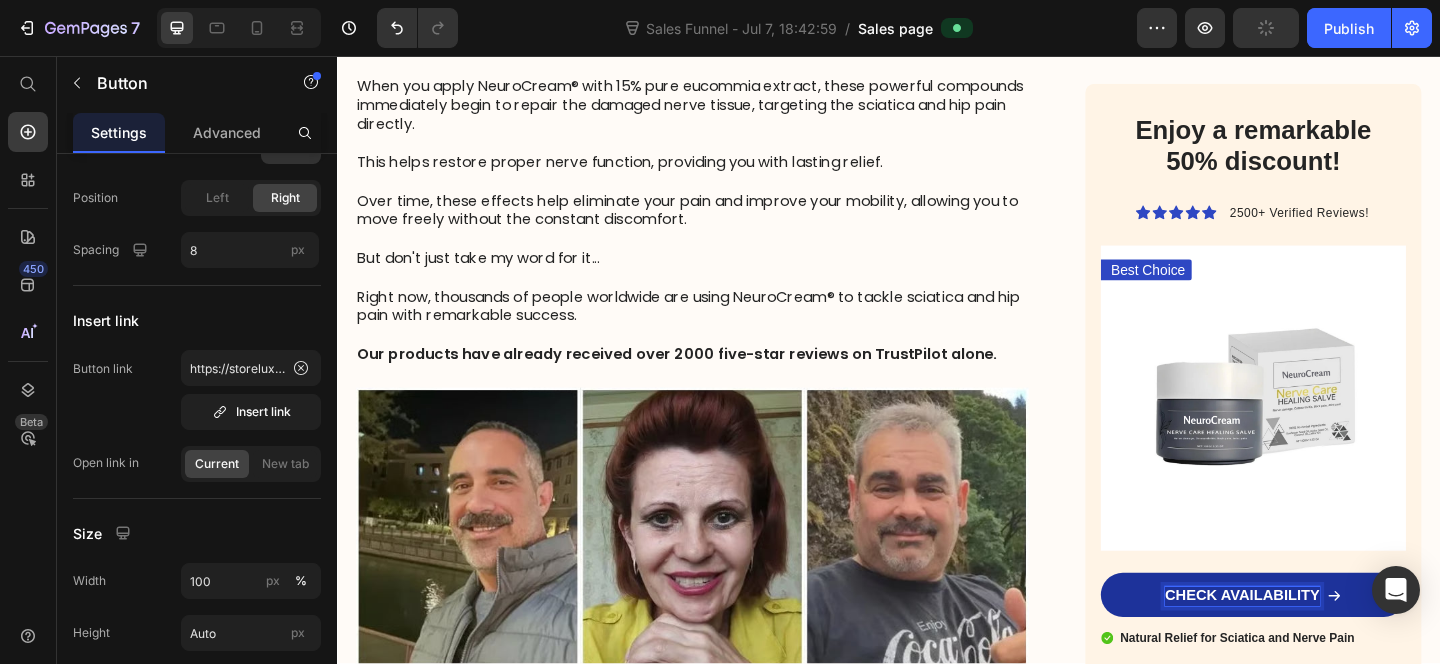 scroll, scrollTop: 3, scrollLeft: 0, axis: vertical 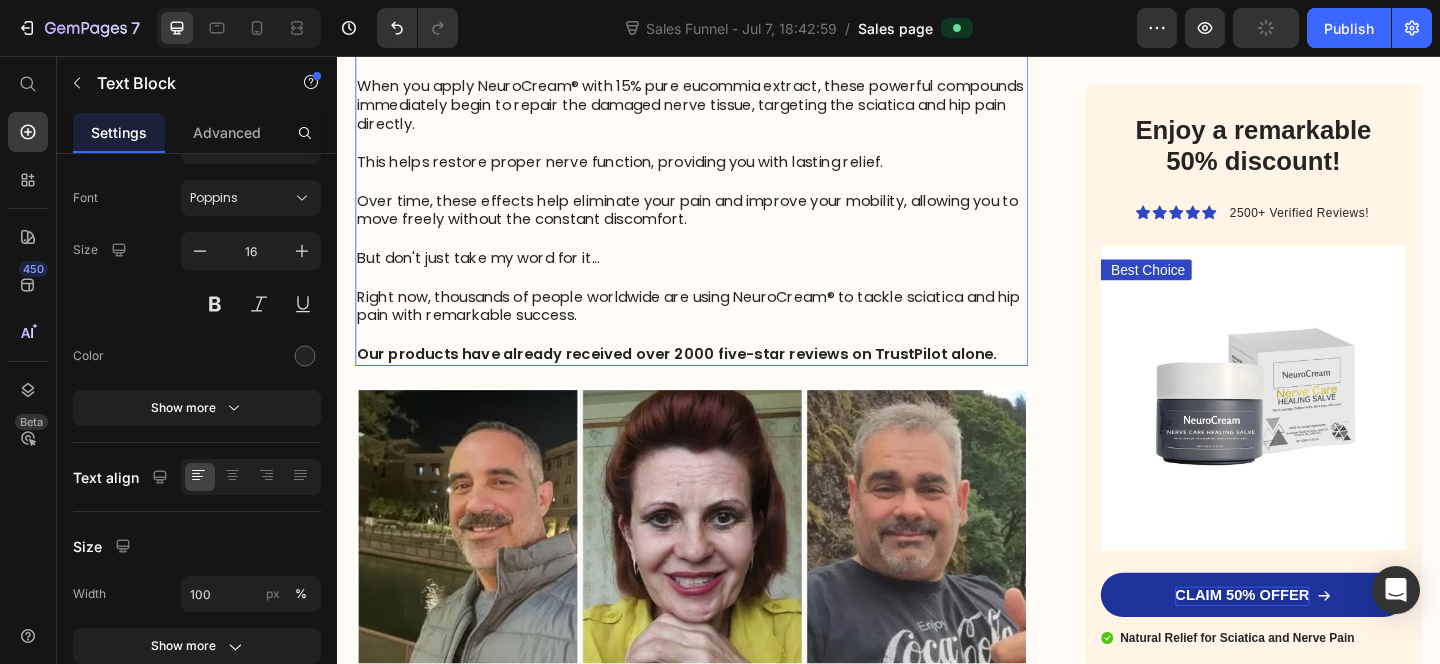 click at bounding box center [723, 359] 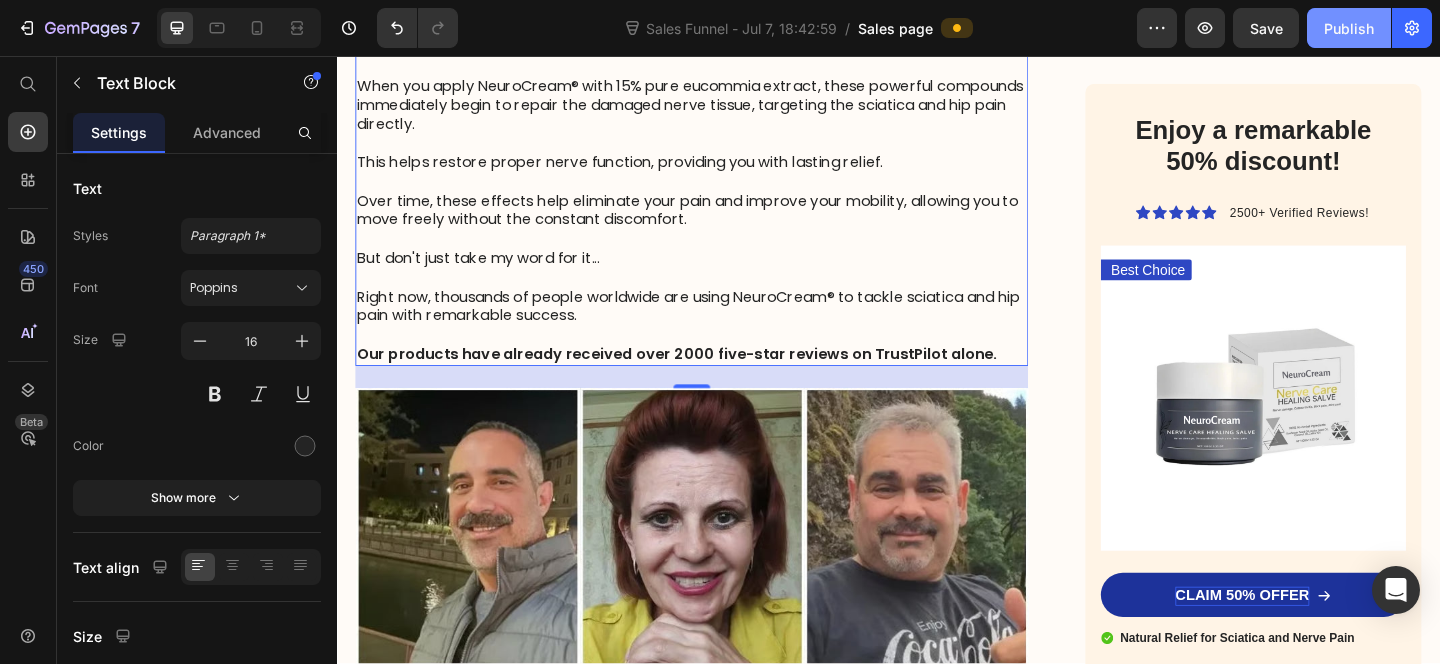click on "Publish" at bounding box center [1349, 28] 